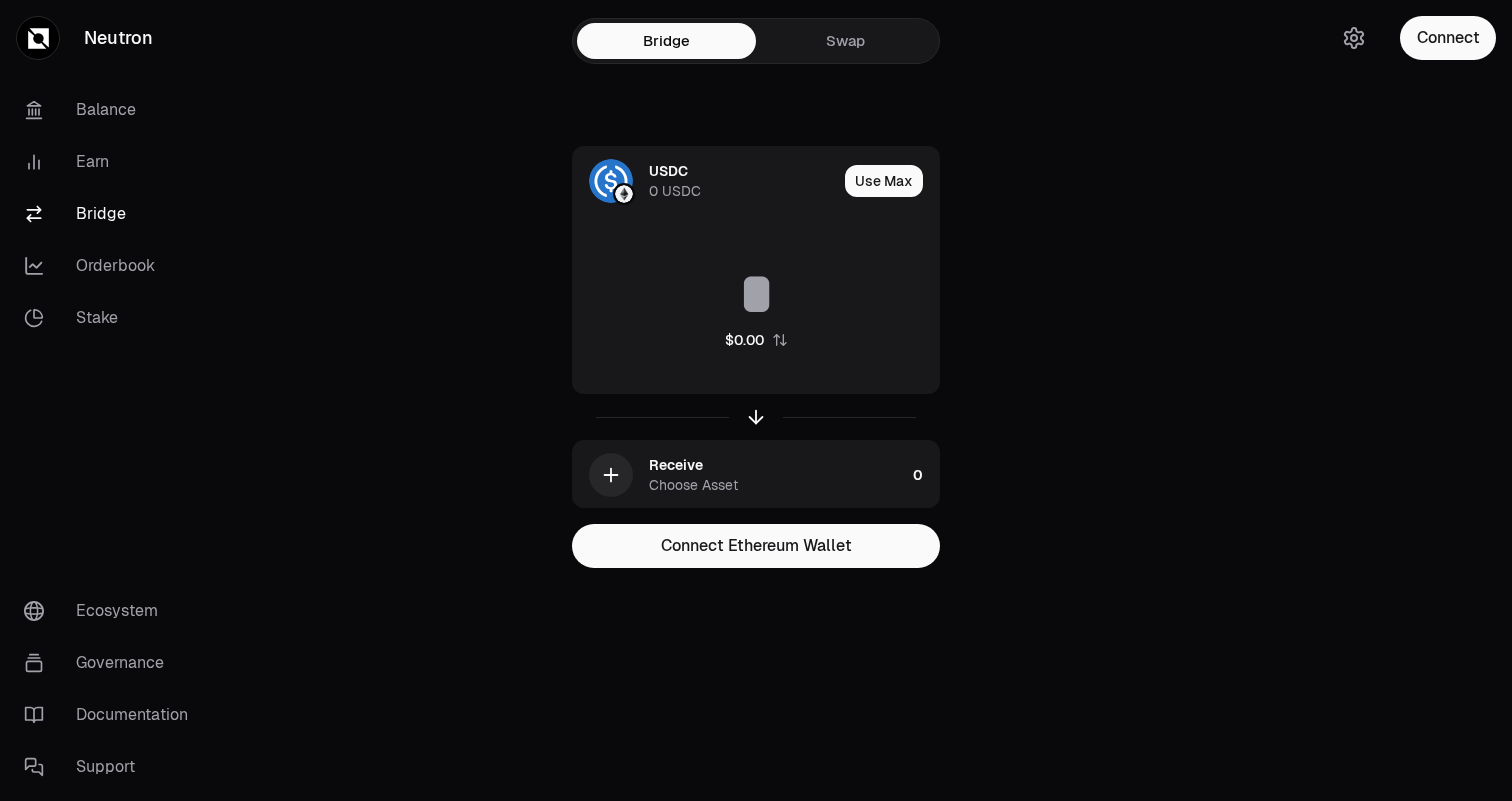 scroll, scrollTop: 0, scrollLeft: 0, axis: both 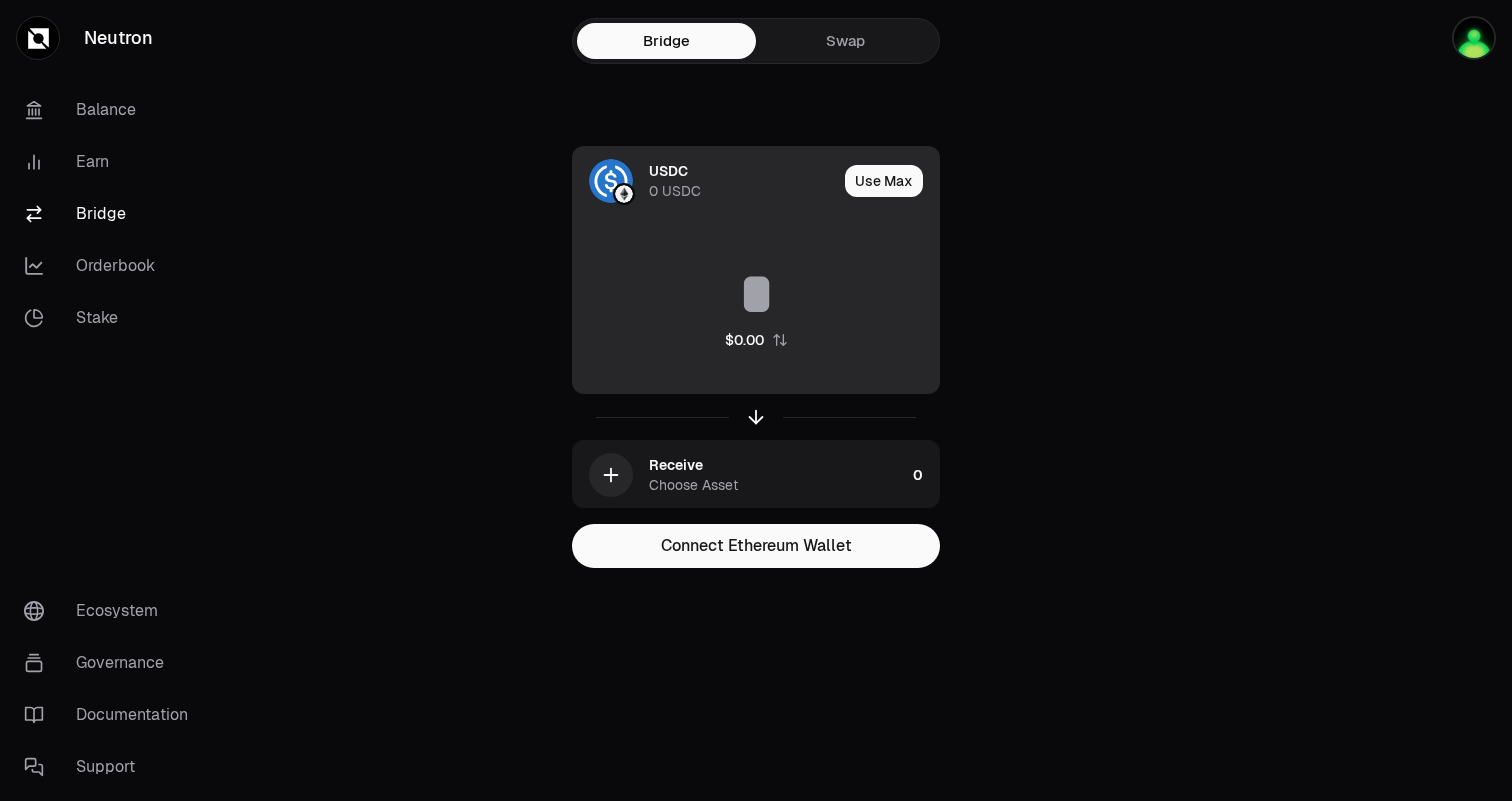 click on "$0.00" at bounding box center [756, 307] 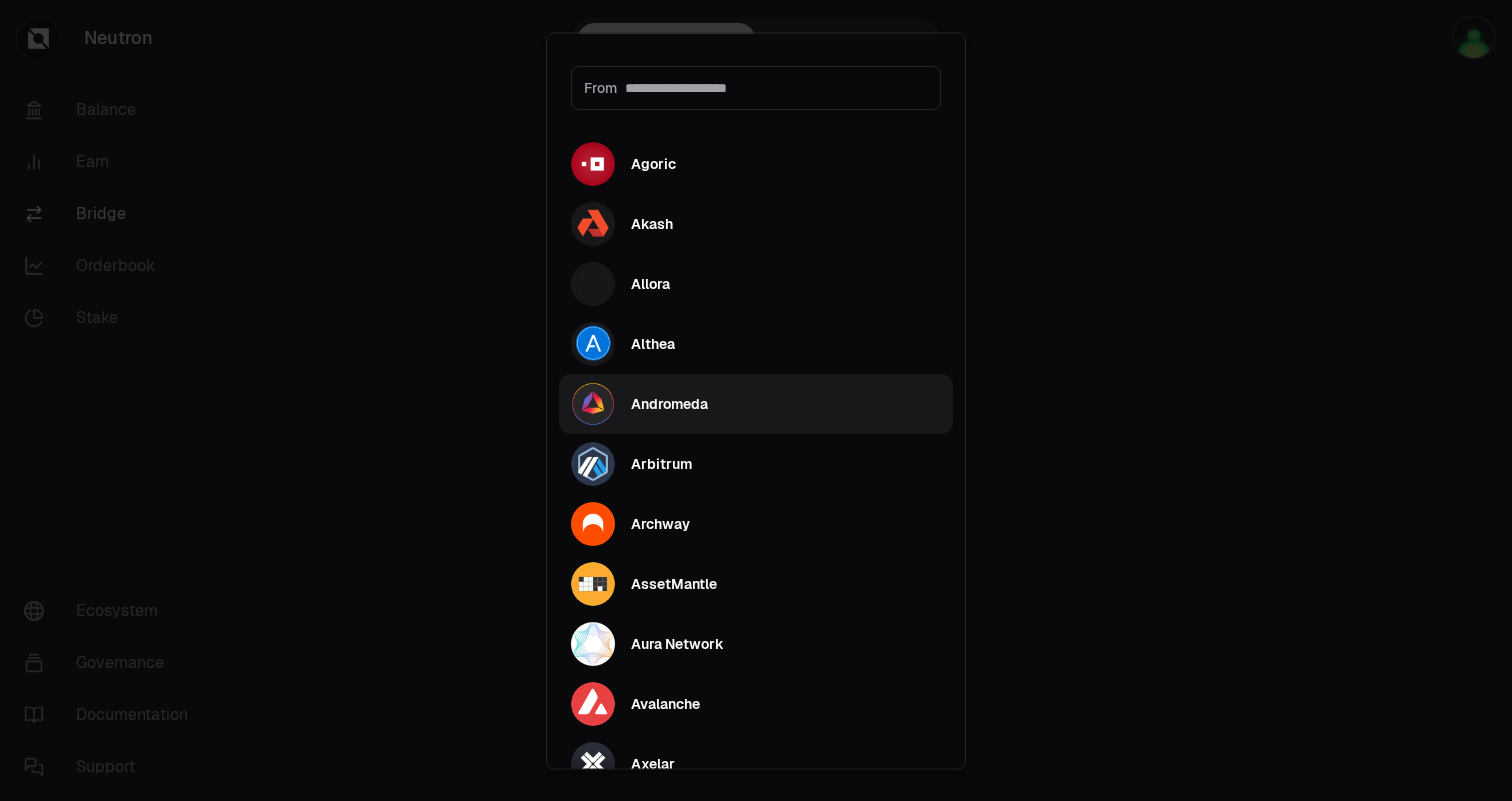 click on "Andromeda" at bounding box center (756, 403) 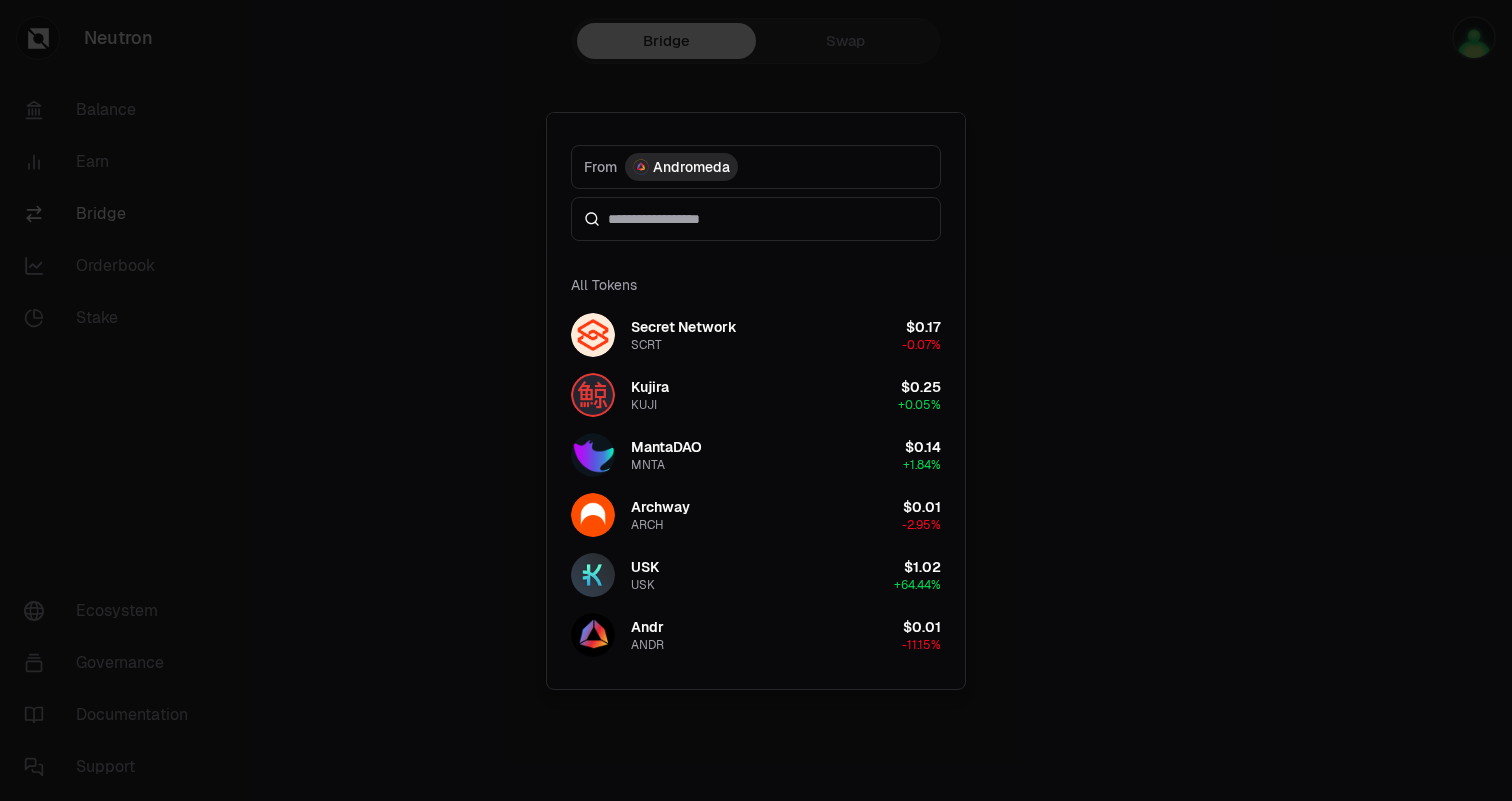 click at bounding box center (756, 400) 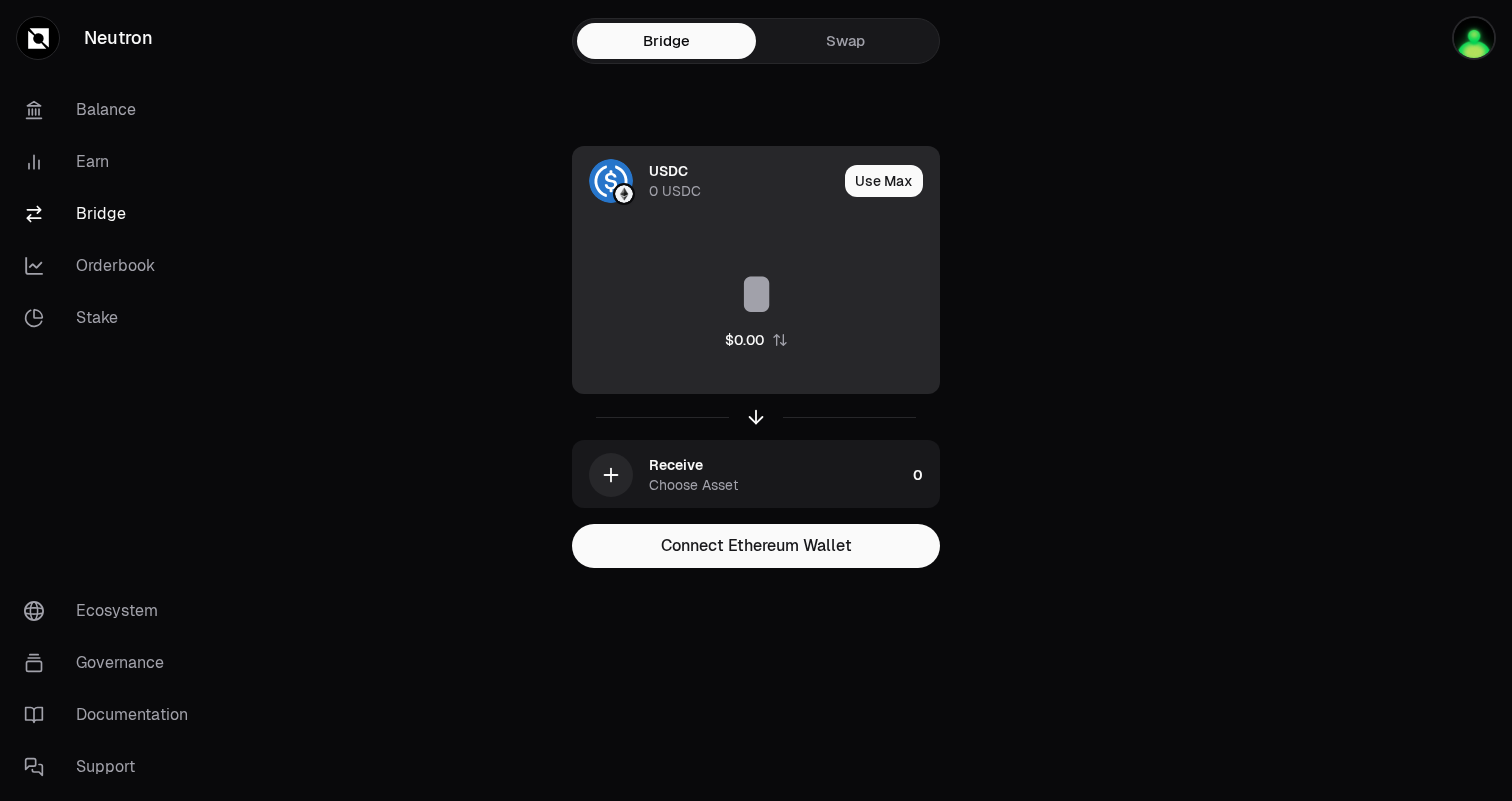 click on "USDC 0 USDC" at bounding box center [705, 181] 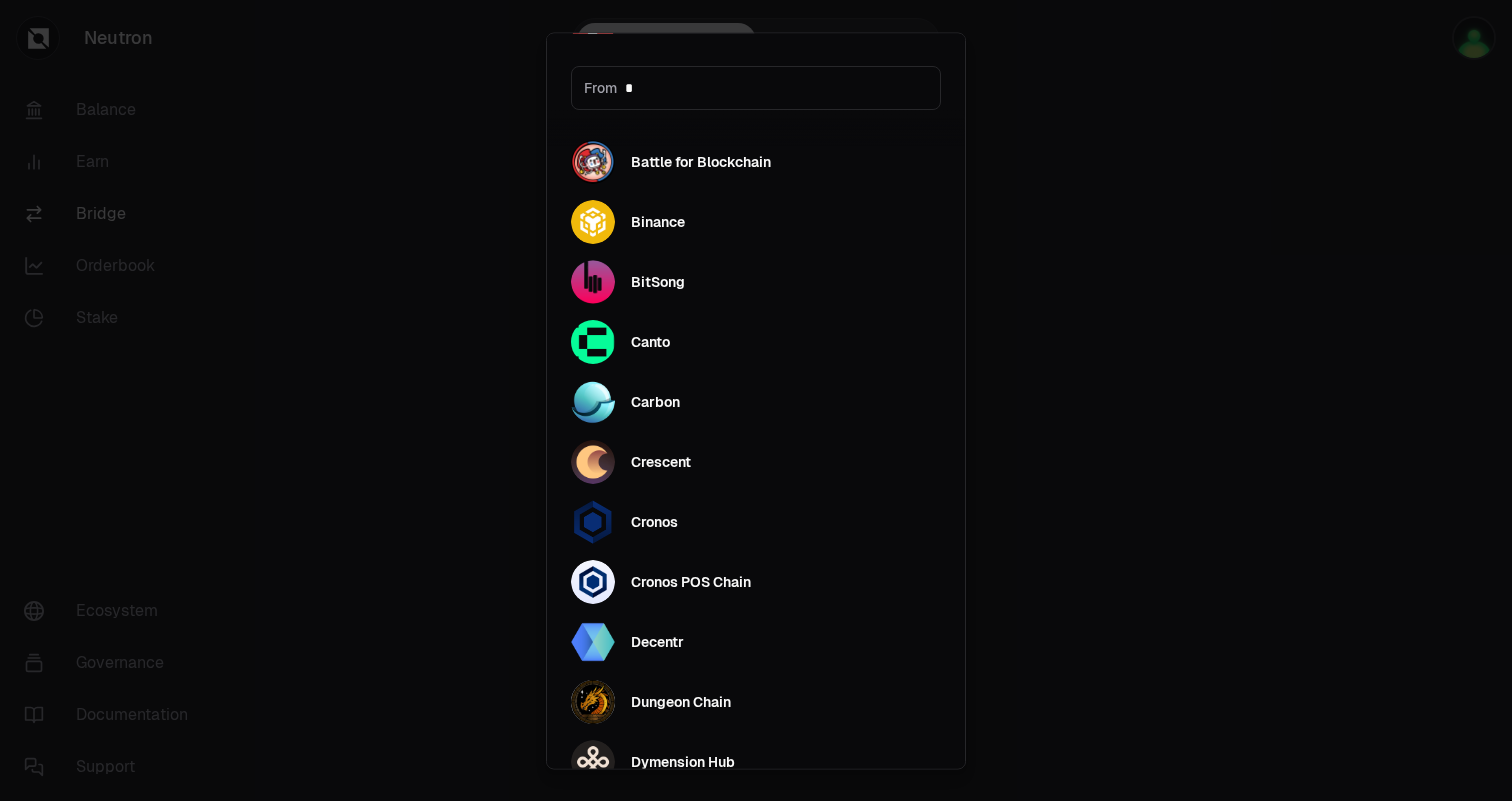 scroll, scrollTop: 0, scrollLeft: 0, axis: both 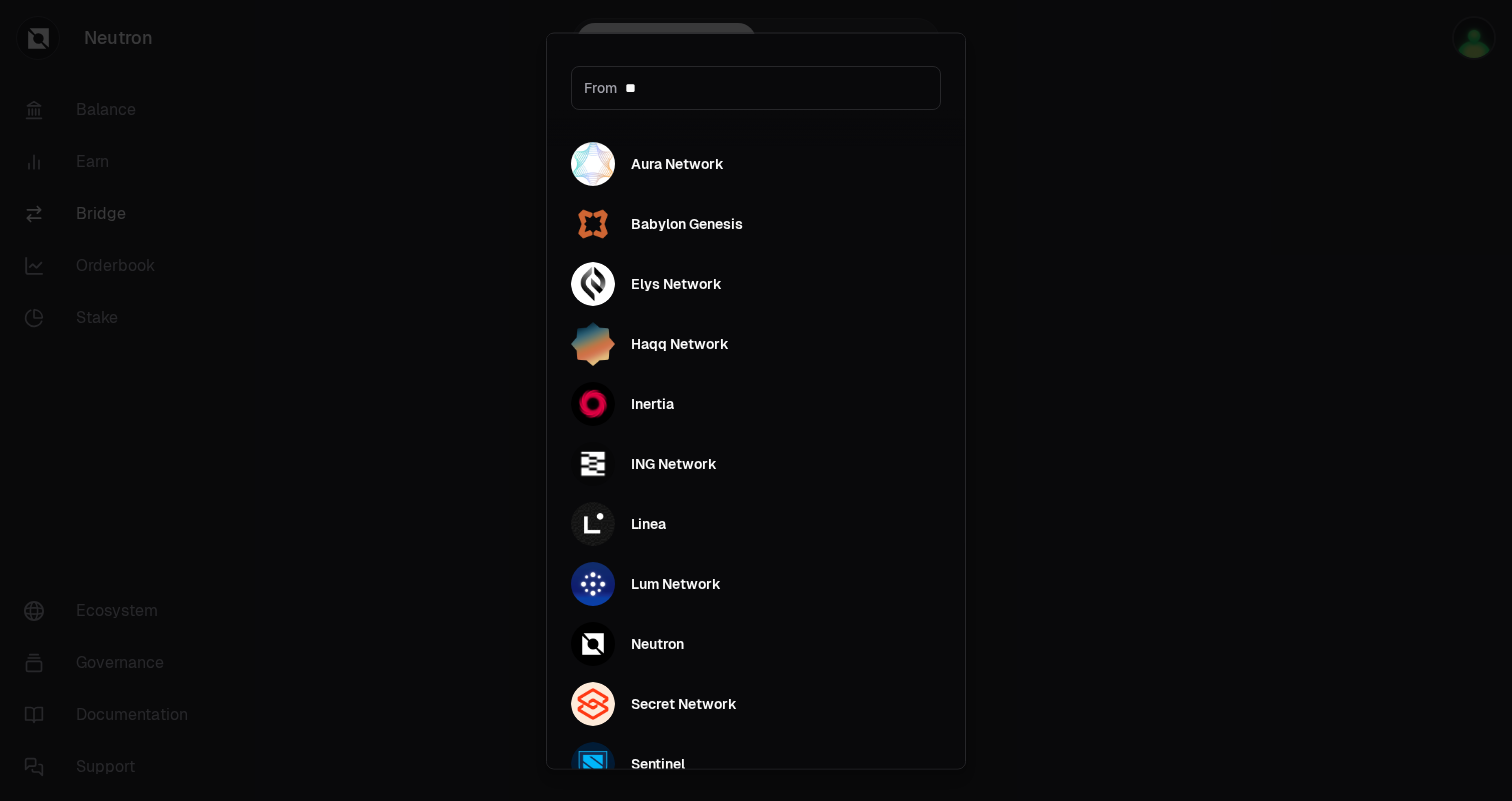 type on "***" 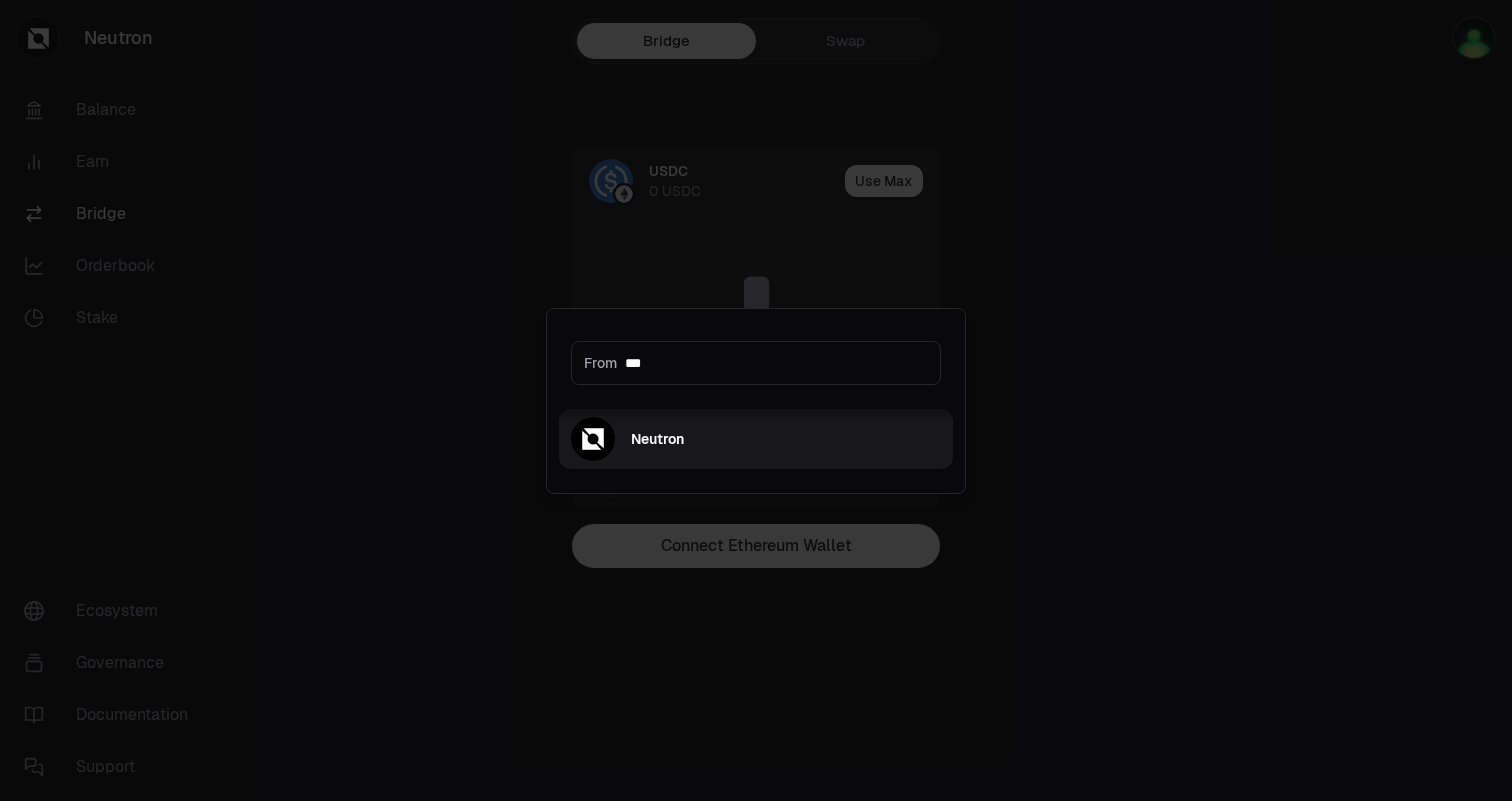 click on "Neutron" at bounding box center [627, 439] 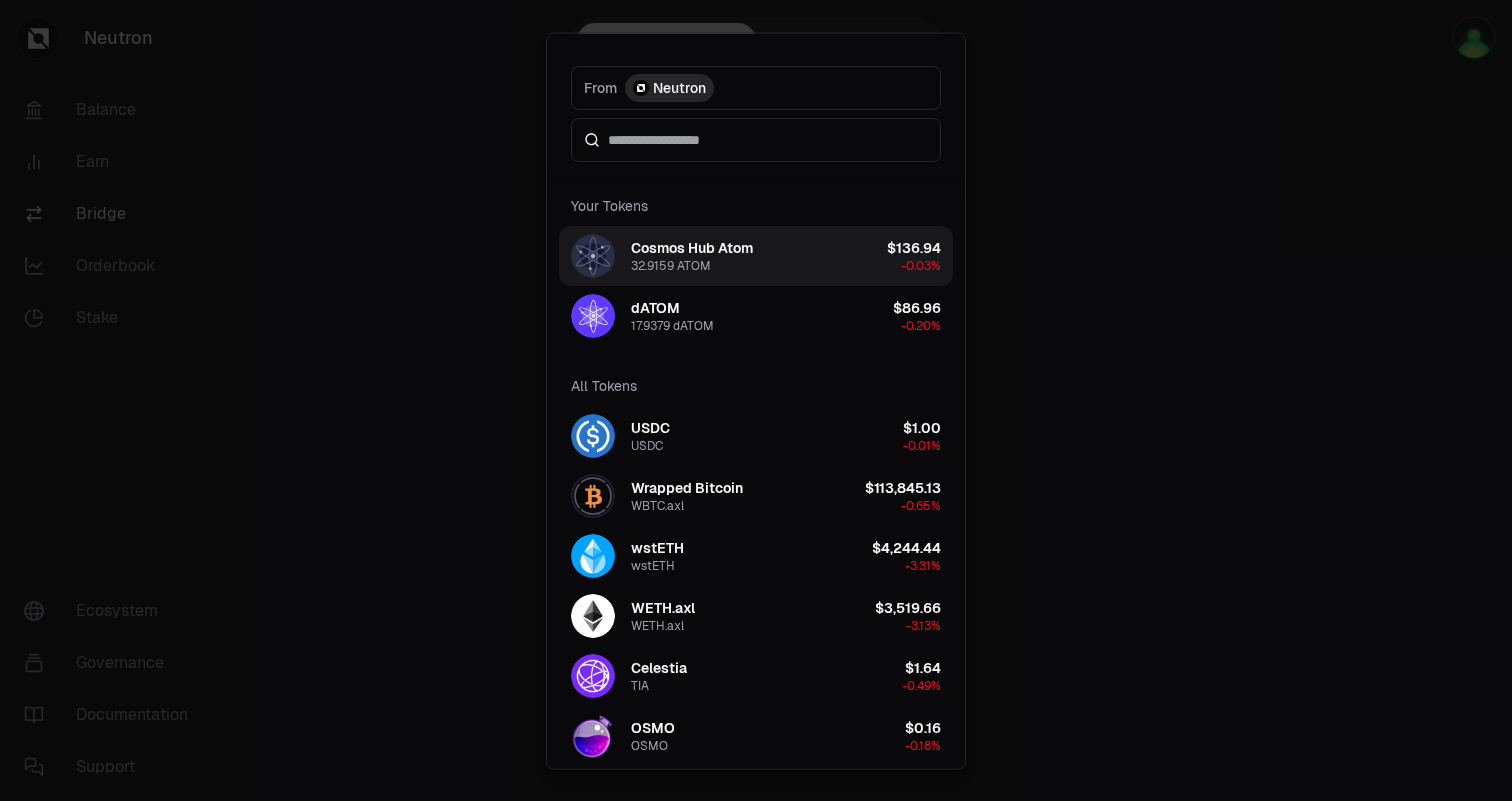 click on "Cosmos Hub Atom 32.9159 ATOM $136.94 -0.03%" at bounding box center (756, 255) 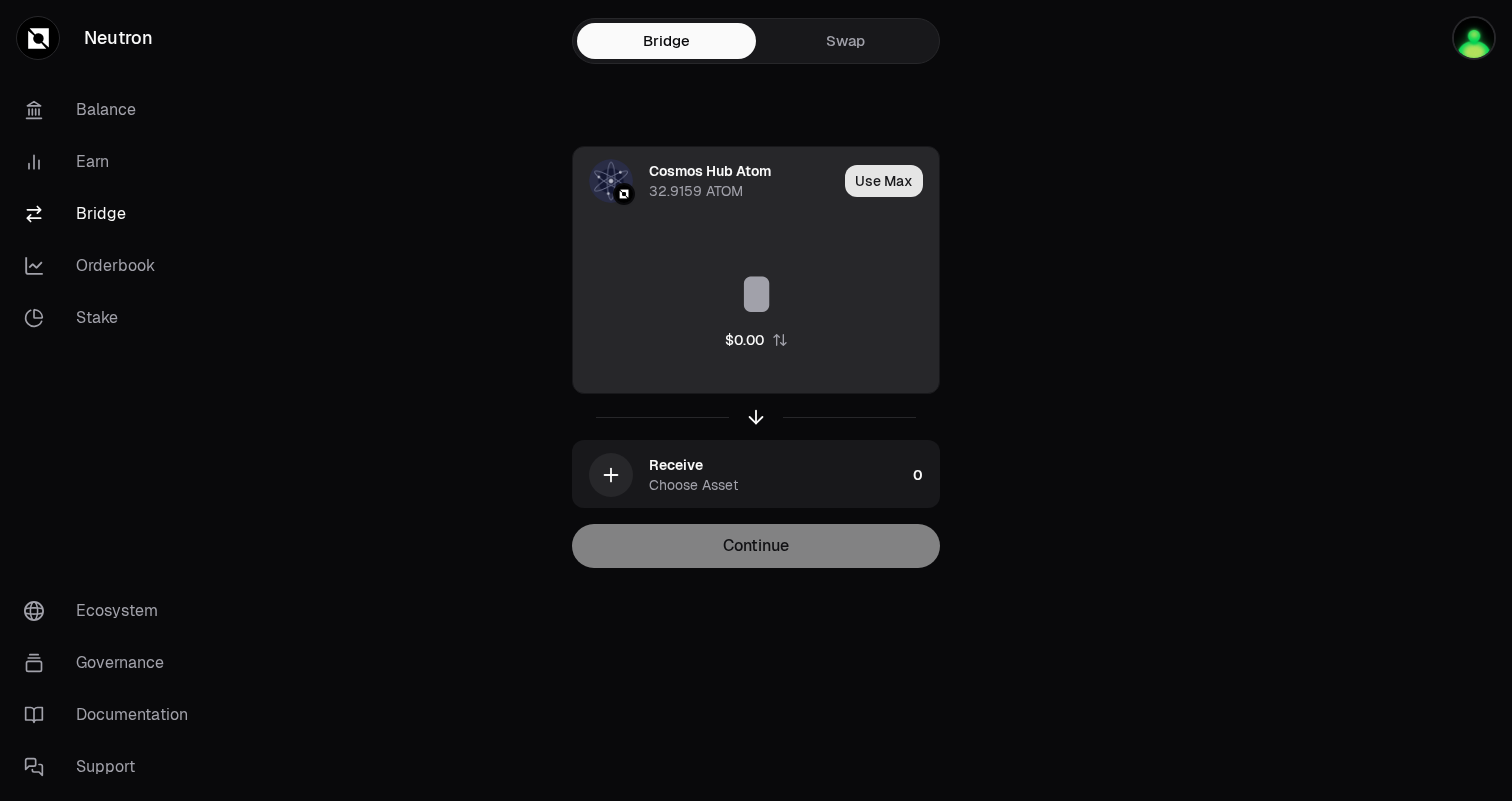 click on "Use Max" at bounding box center [884, 181] 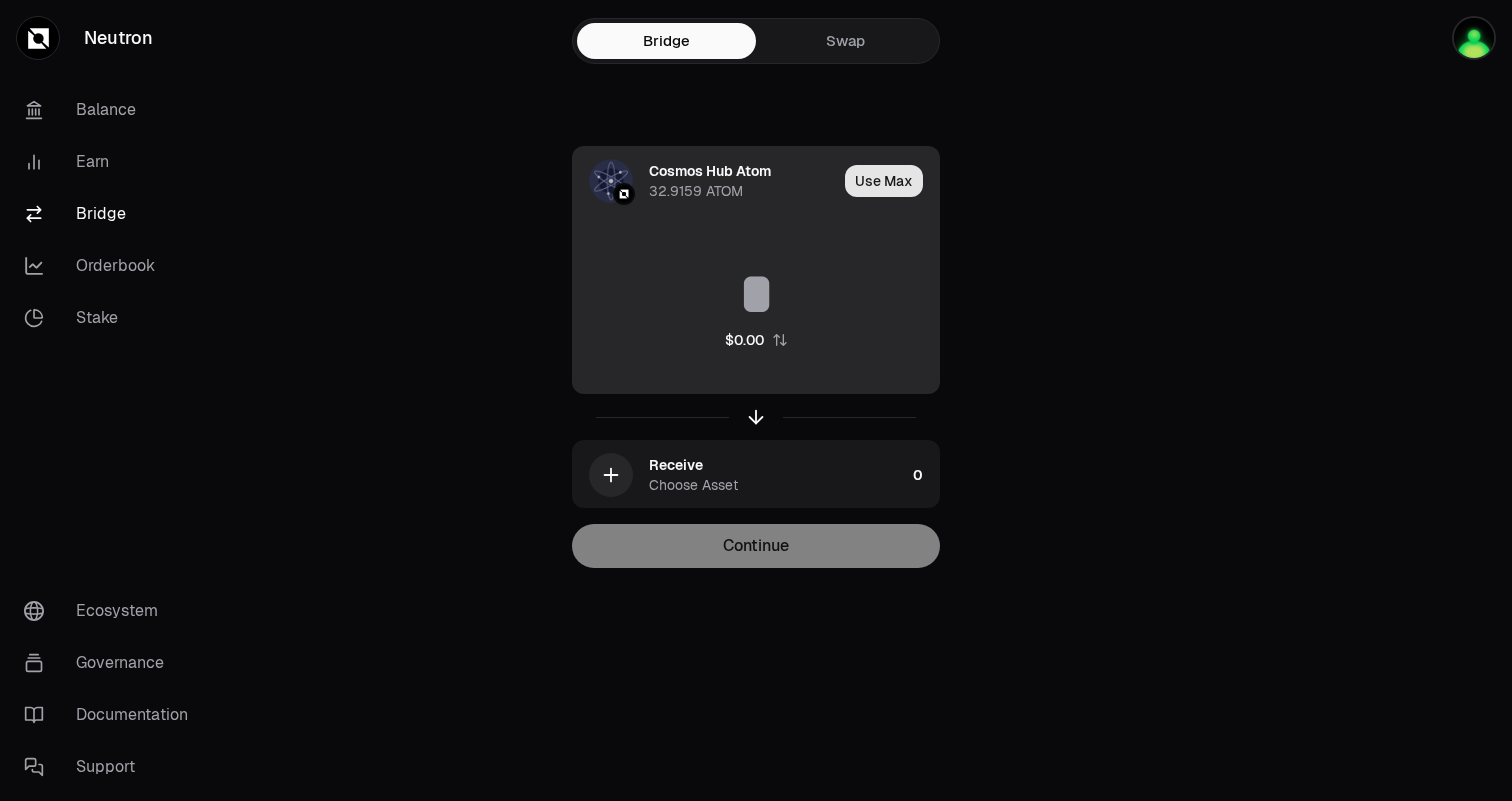 type on "*********" 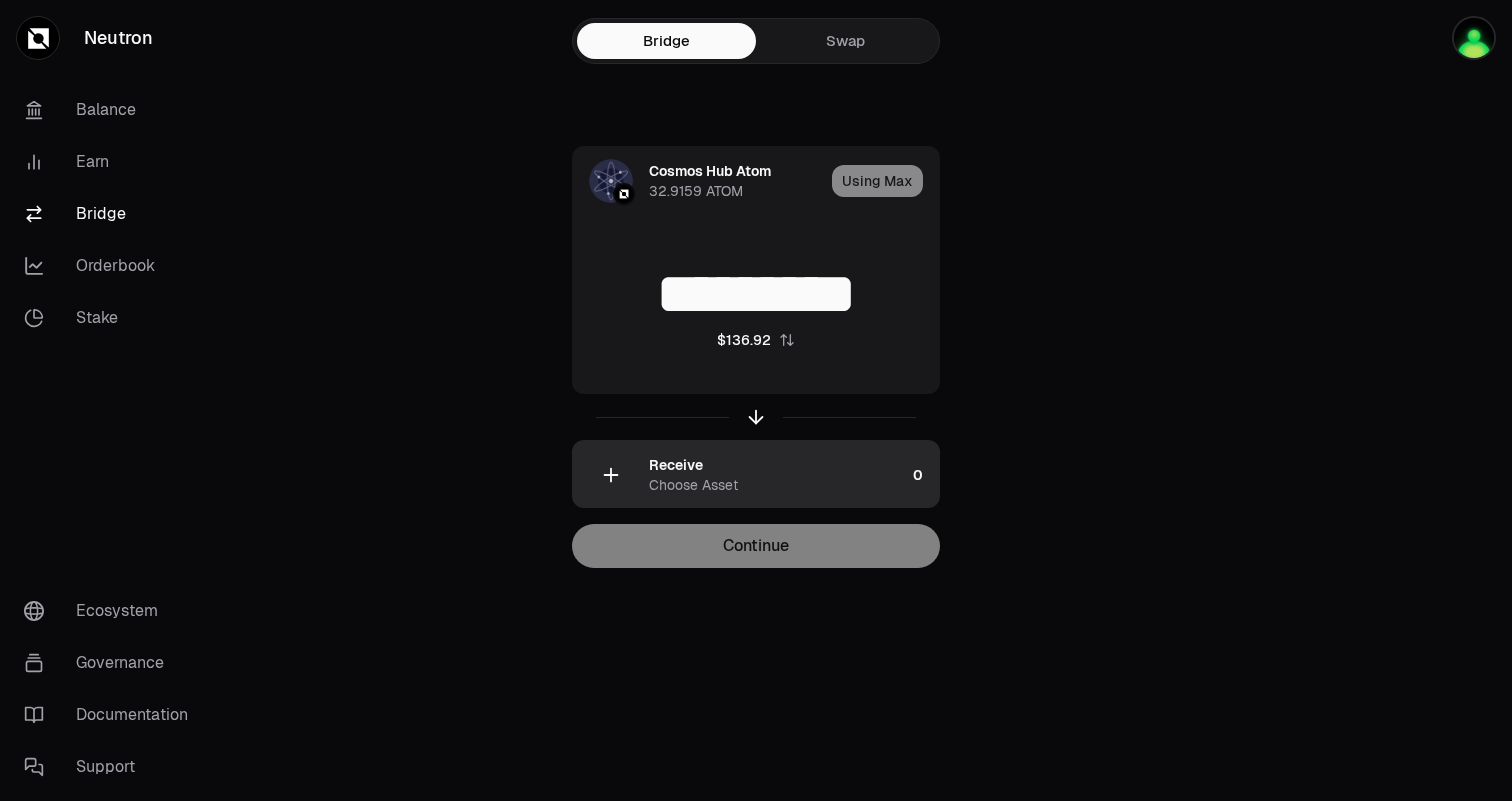 click on "Receive Choose Asset" at bounding box center (777, 475) 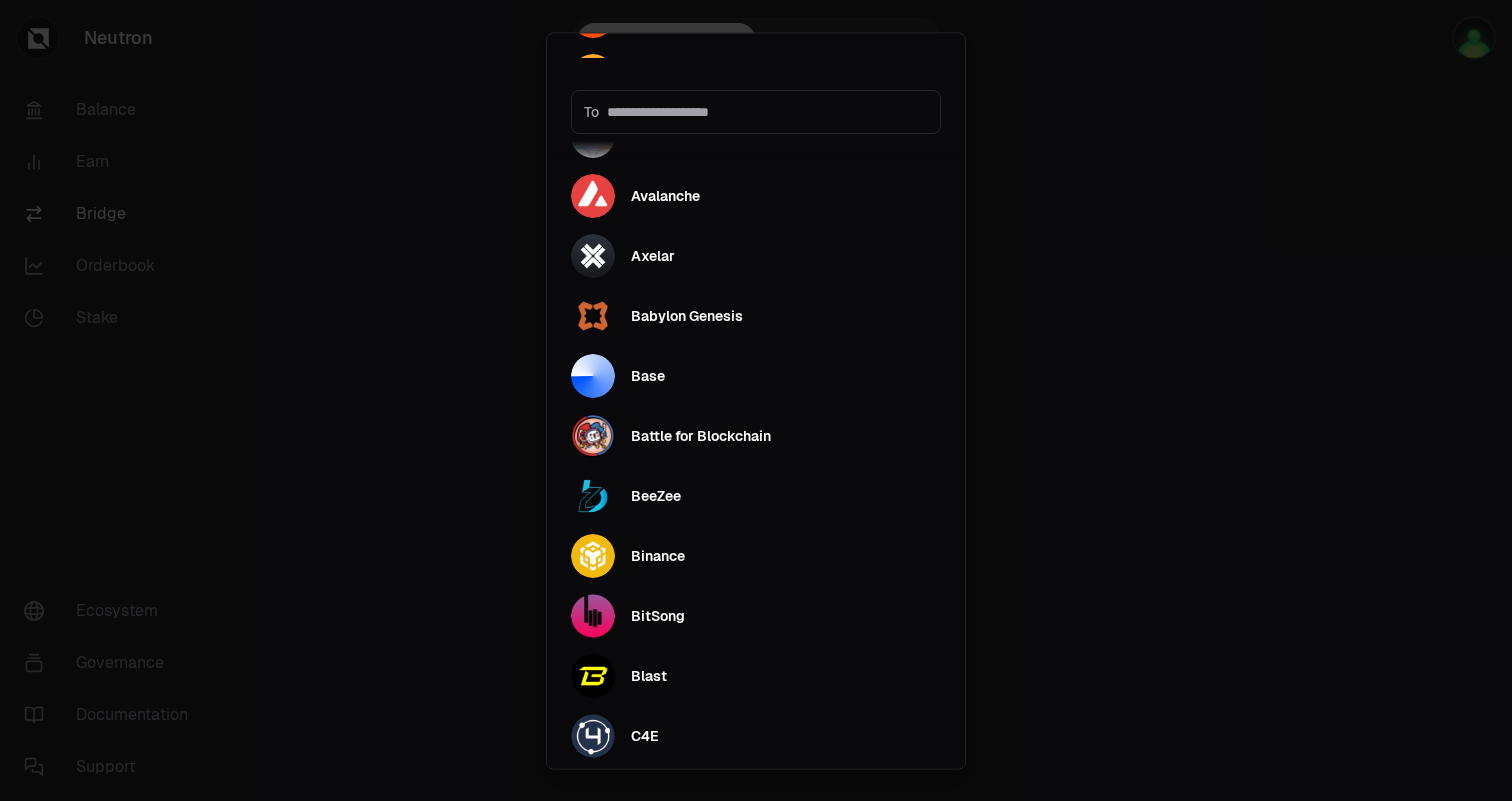 scroll, scrollTop: 524, scrollLeft: 0, axis: vertical 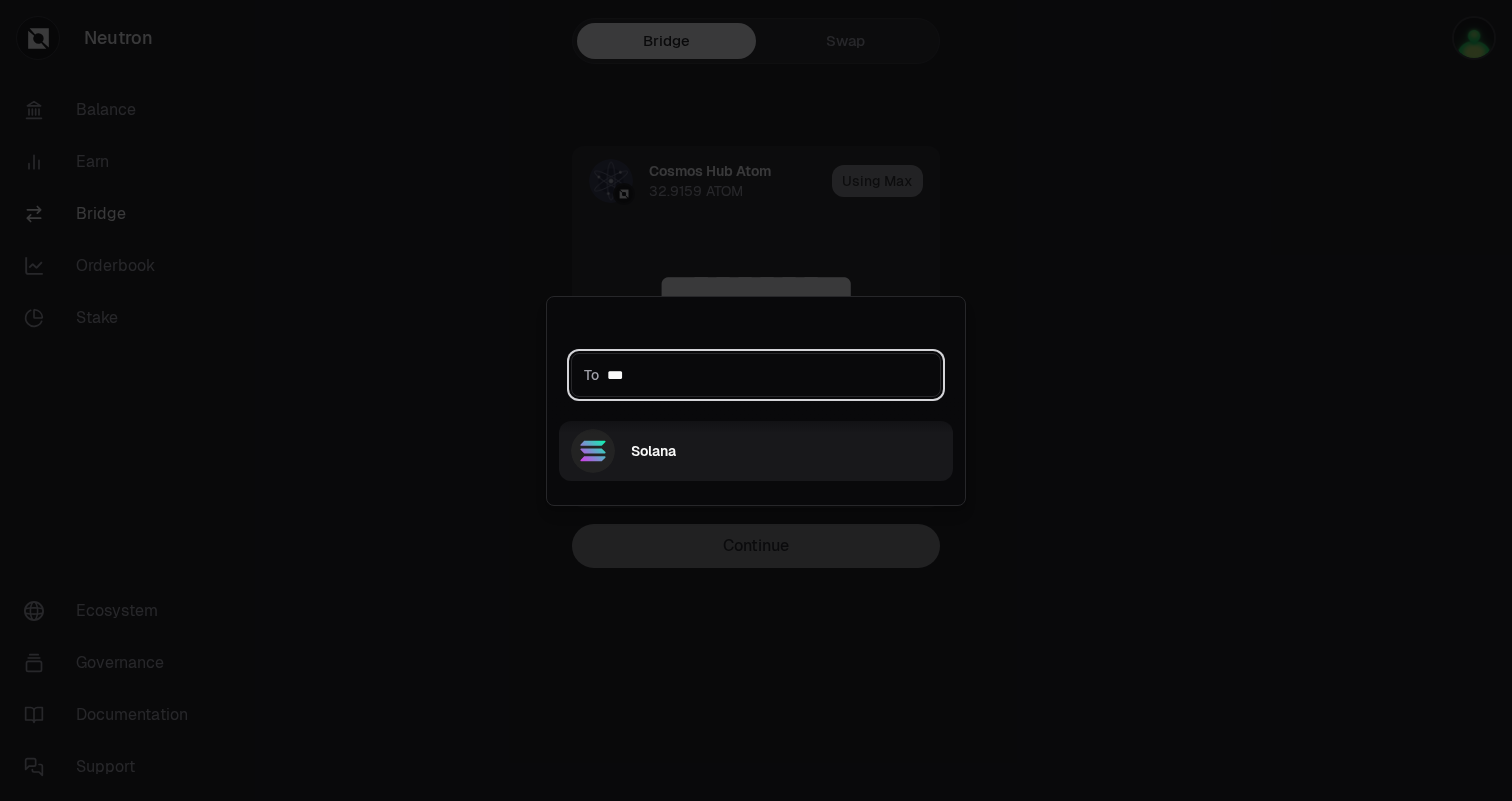 type on "***" 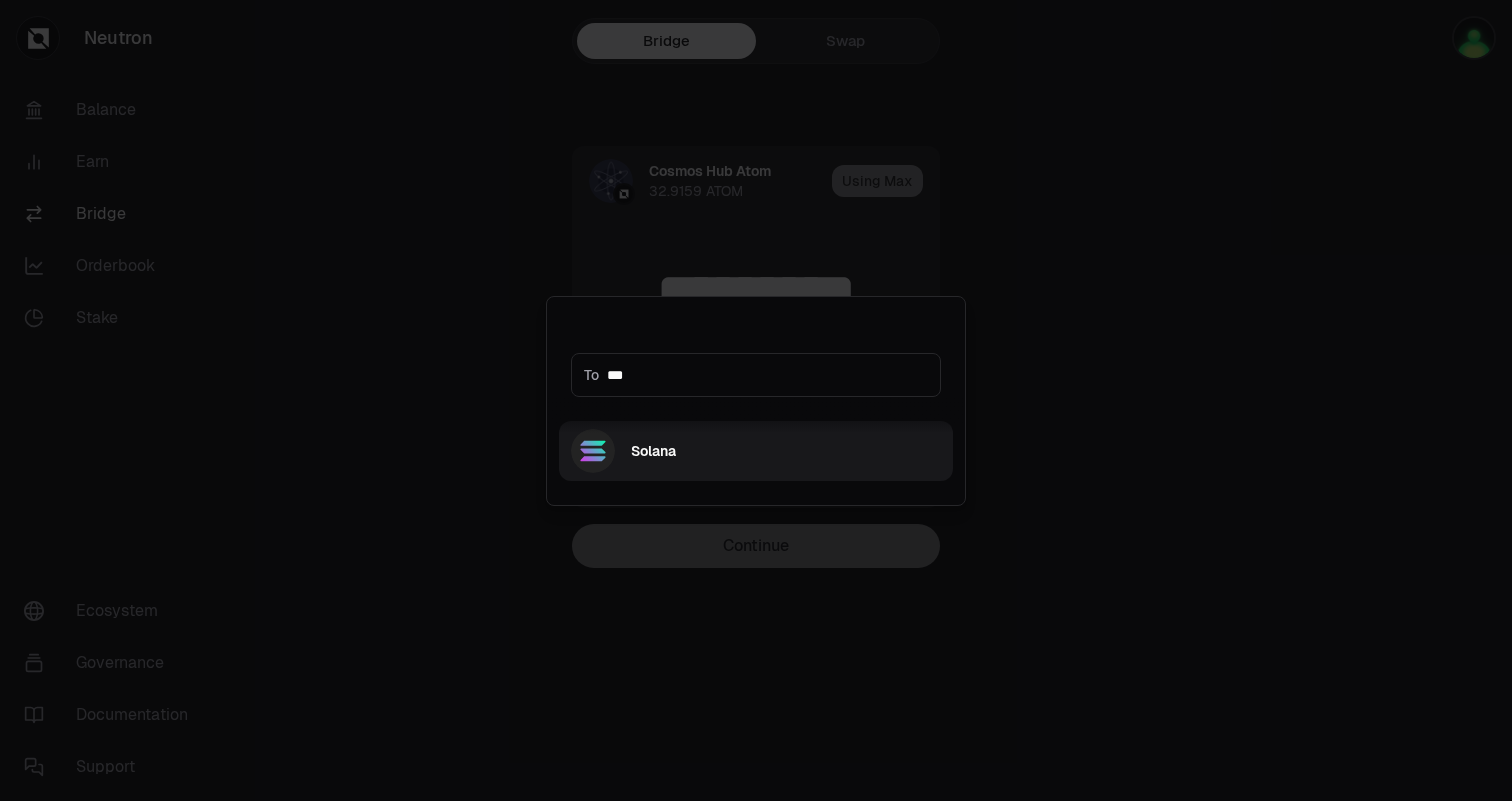 click on "Solana" at bounding box center (623, 451) 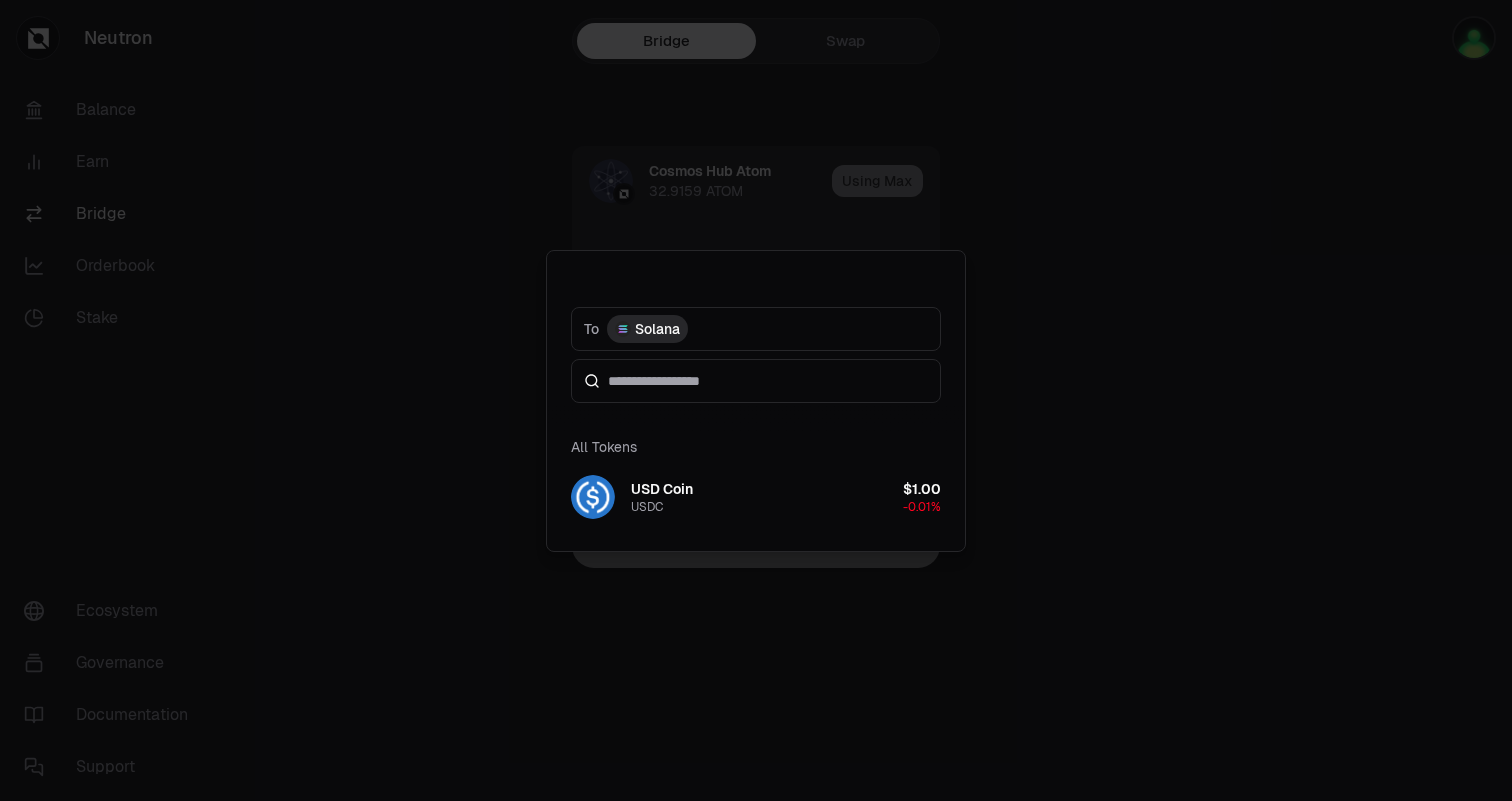 click at bounding box center [756, 421] 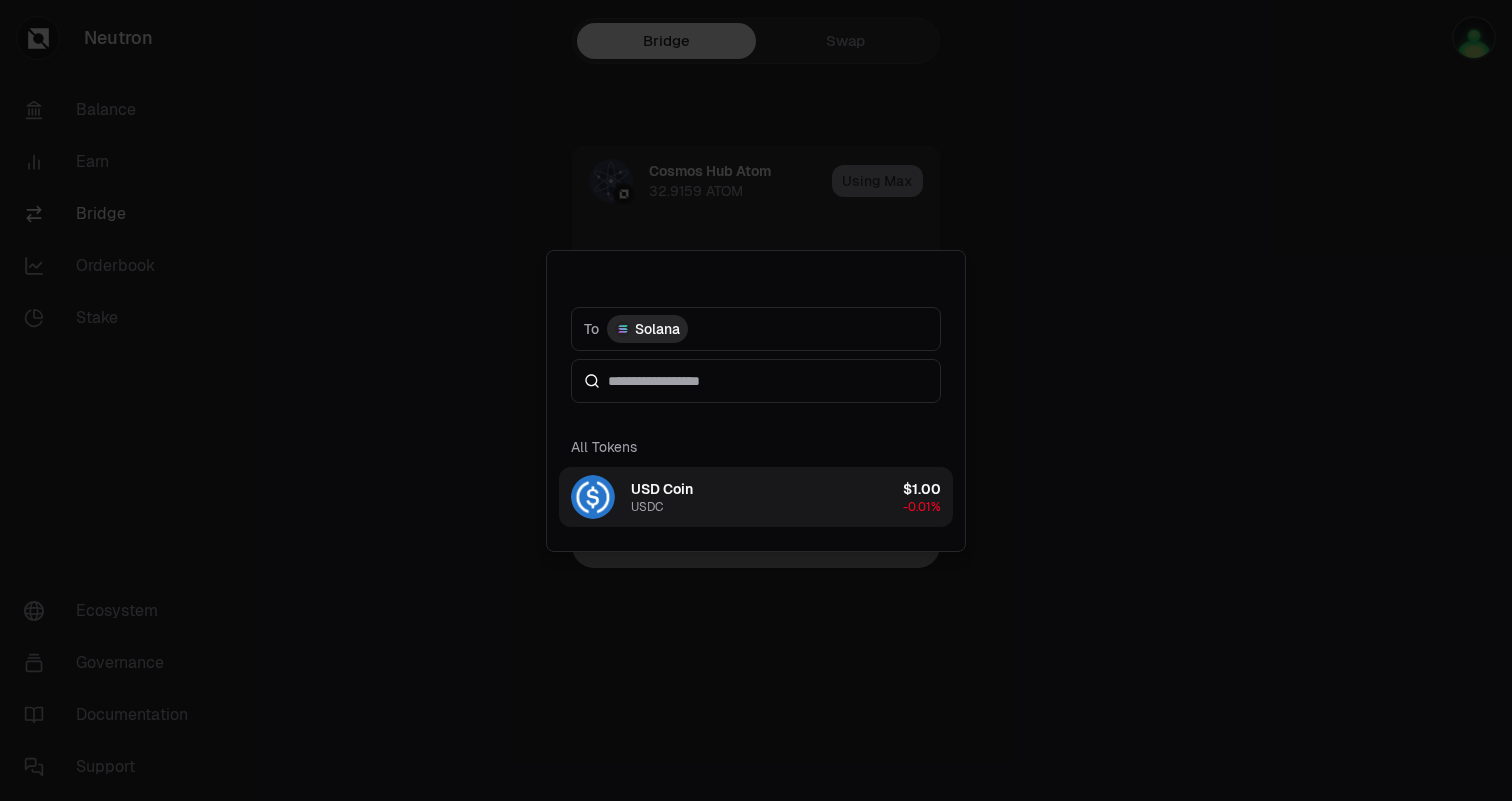 click on "USD Coin USDC $1.00 -0.01%" at bounding box center [756, 497] 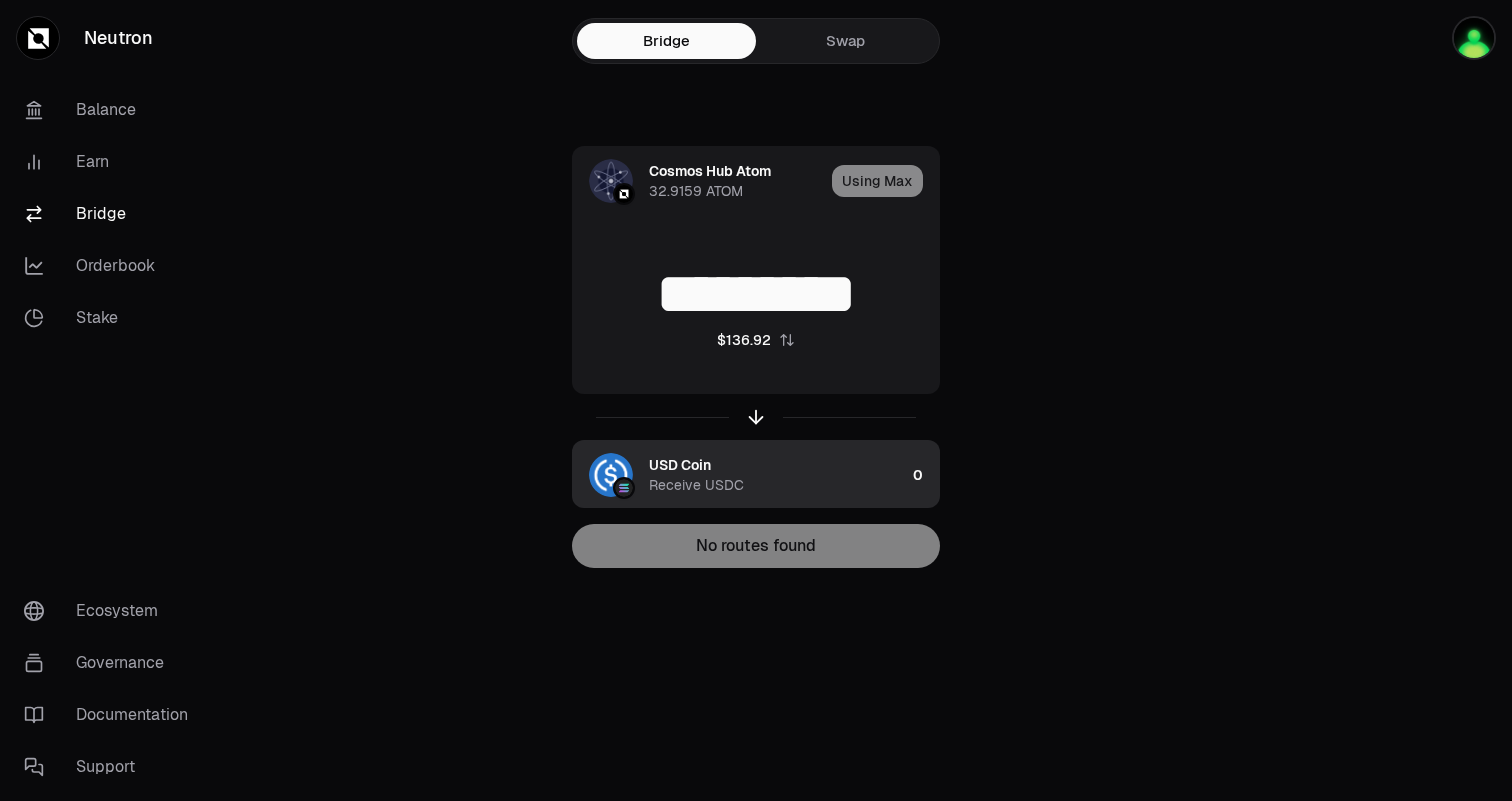 click on "USD Coin Receive USDC" at bounding box center (777, 475) 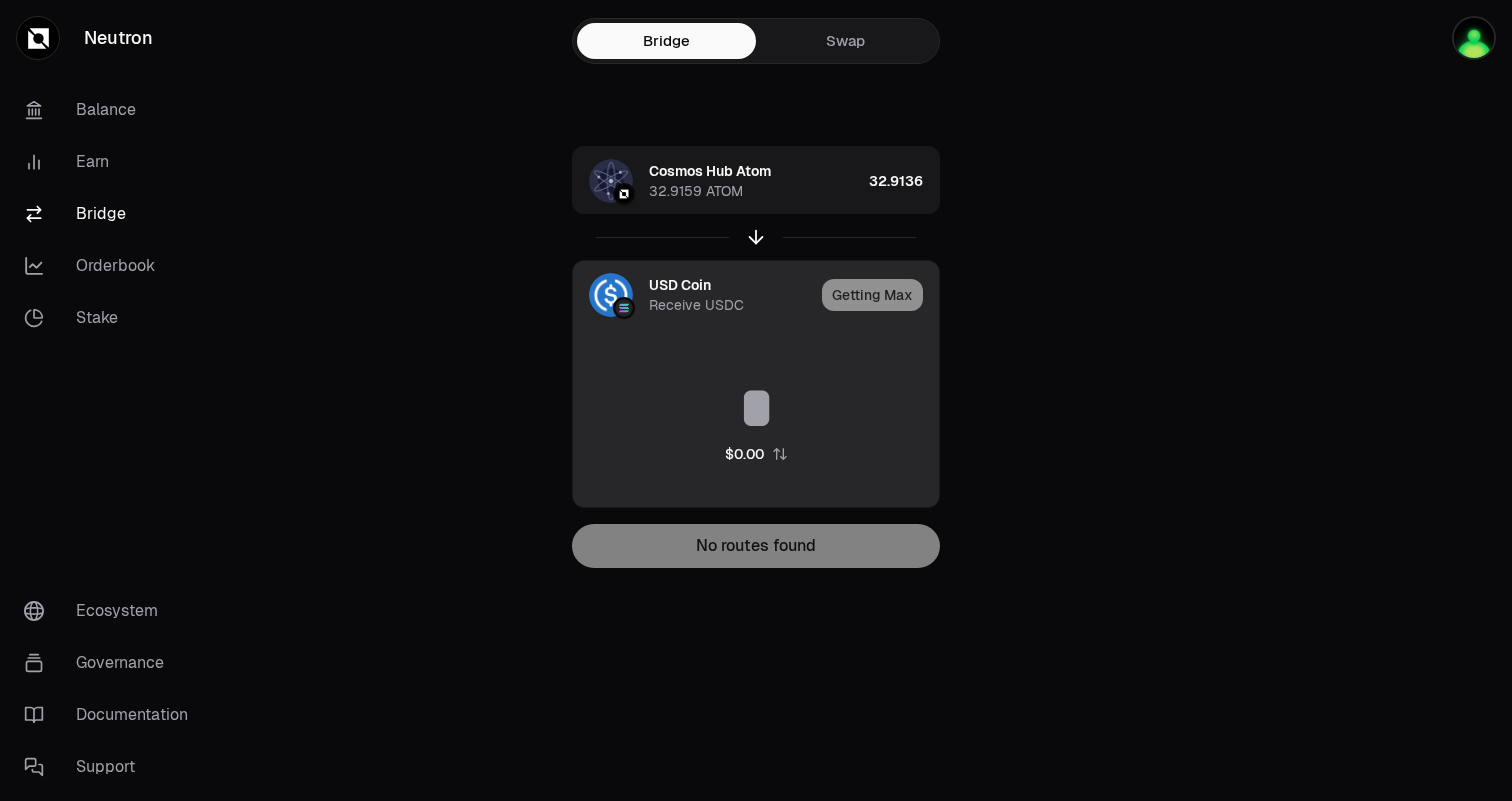 click on "USD Coin Receive USDC" at bounding box center (693, 295) 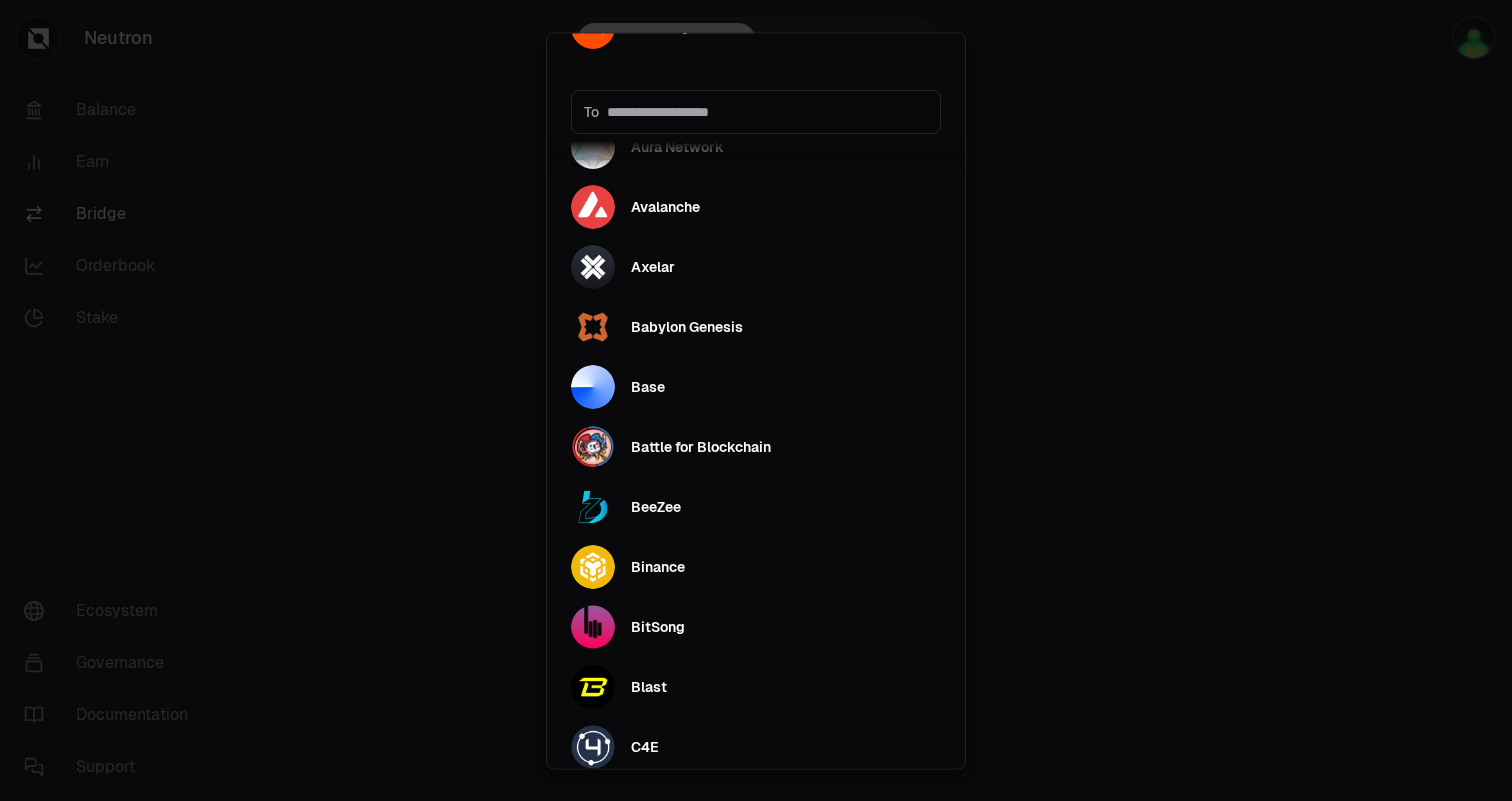 scroll, scrollTop: 523, scrollLeft: 0, axis: vertical 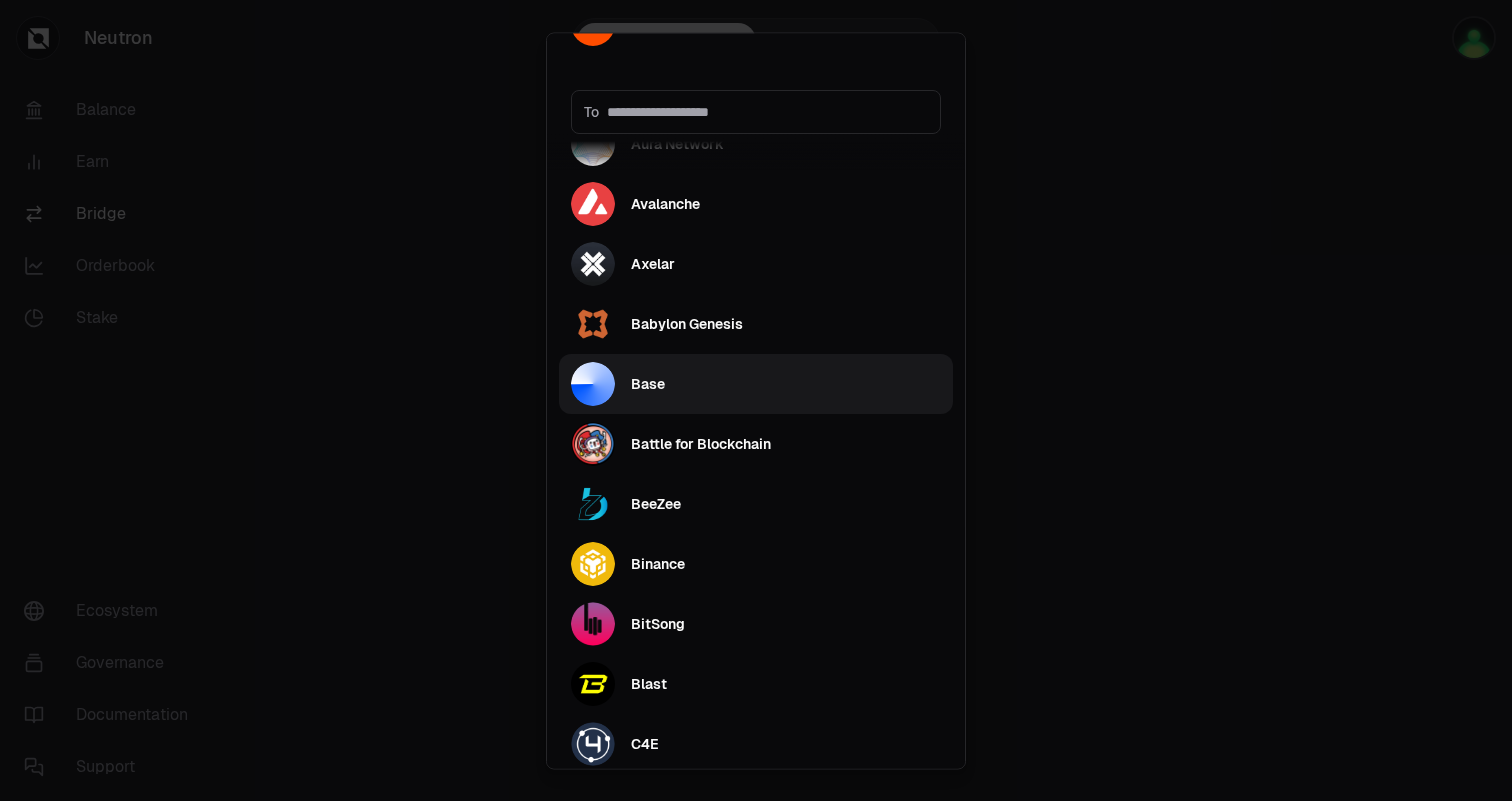 click on "Base" at bounding box center (756, 384) 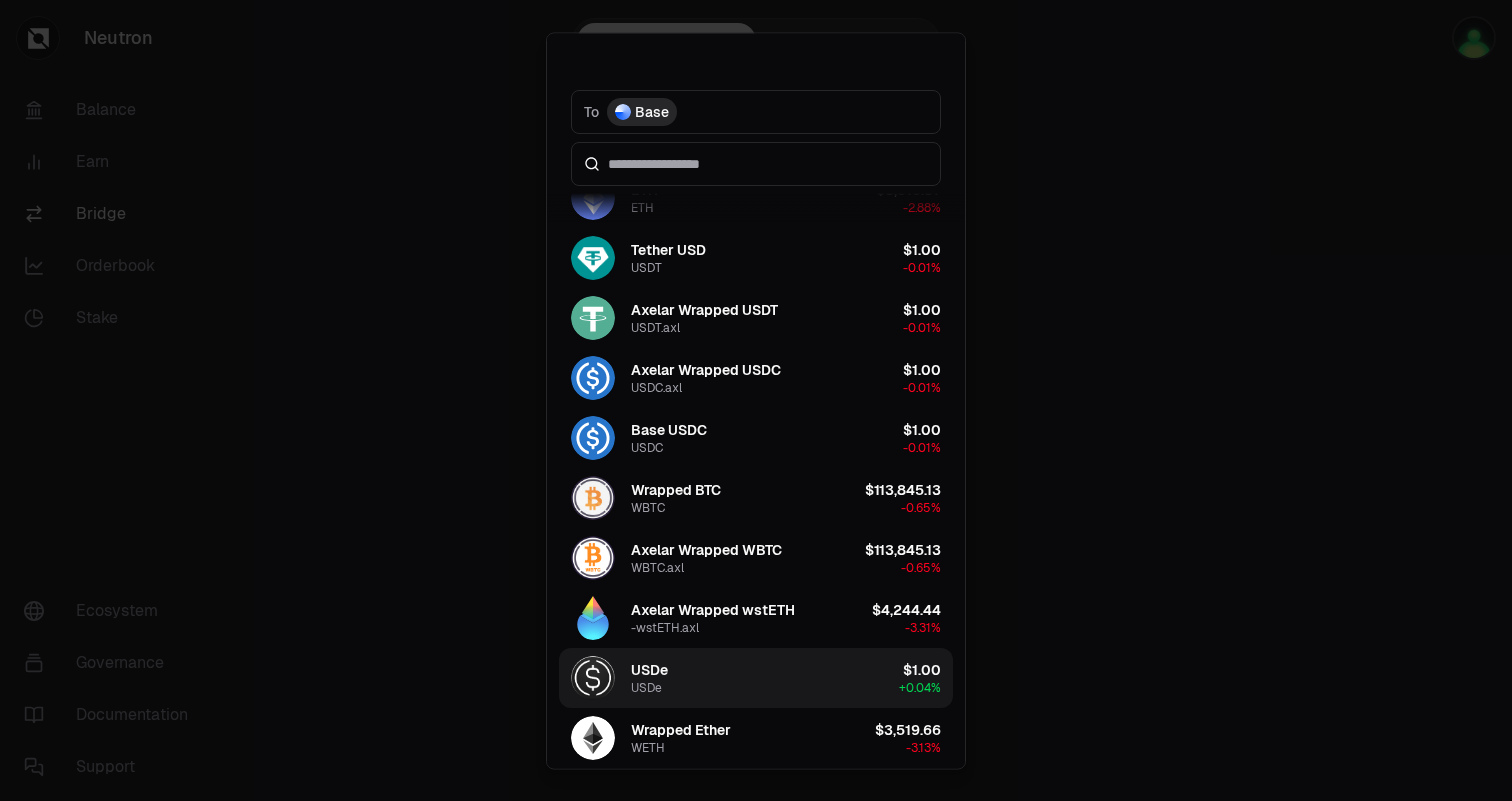 scroll, scrollTop: 0, scrollLeft: 0, axis: both 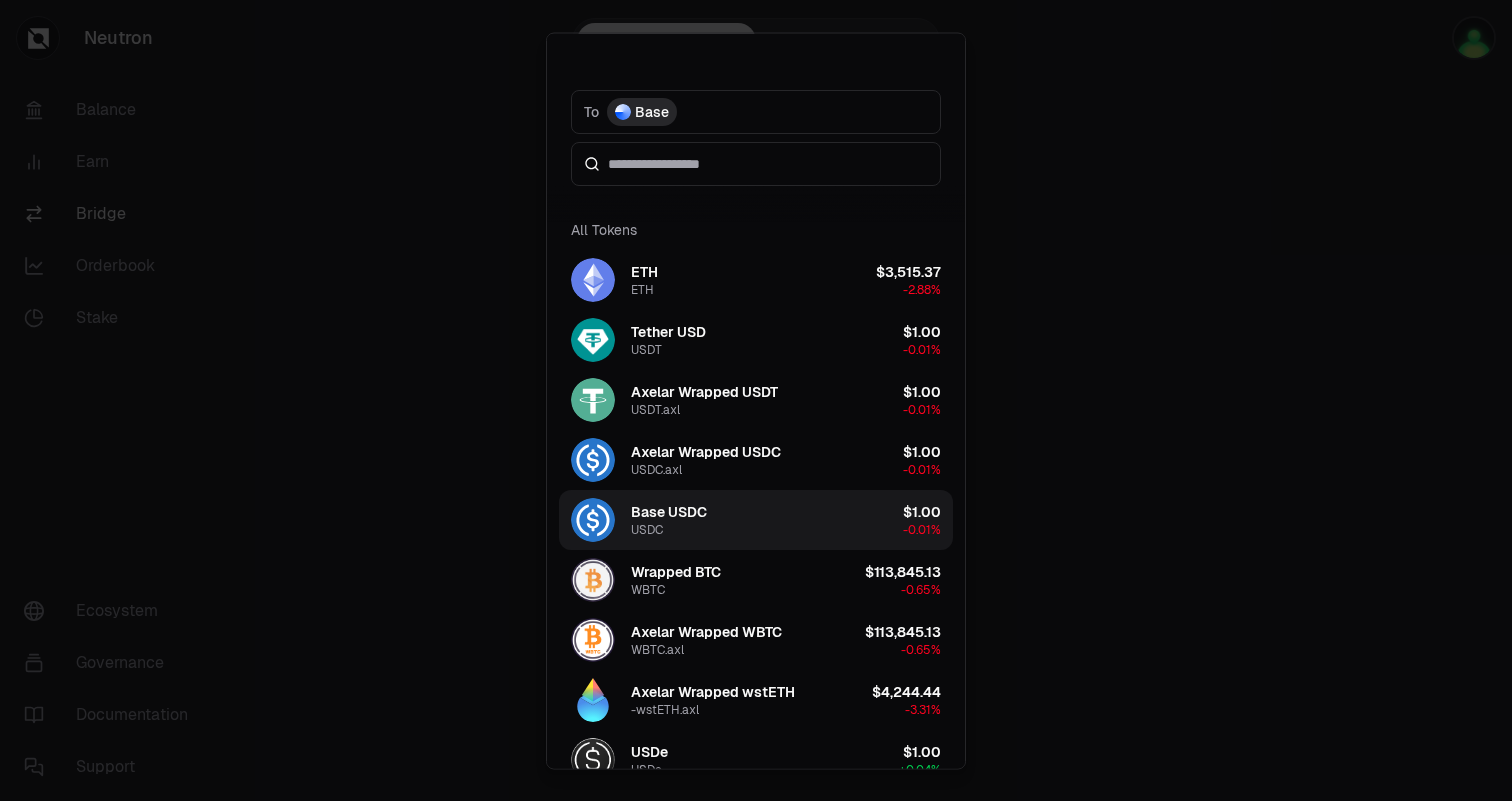 click on "Base USDC USDC $1.00 -0.01%" at bounding box center [756, 519] 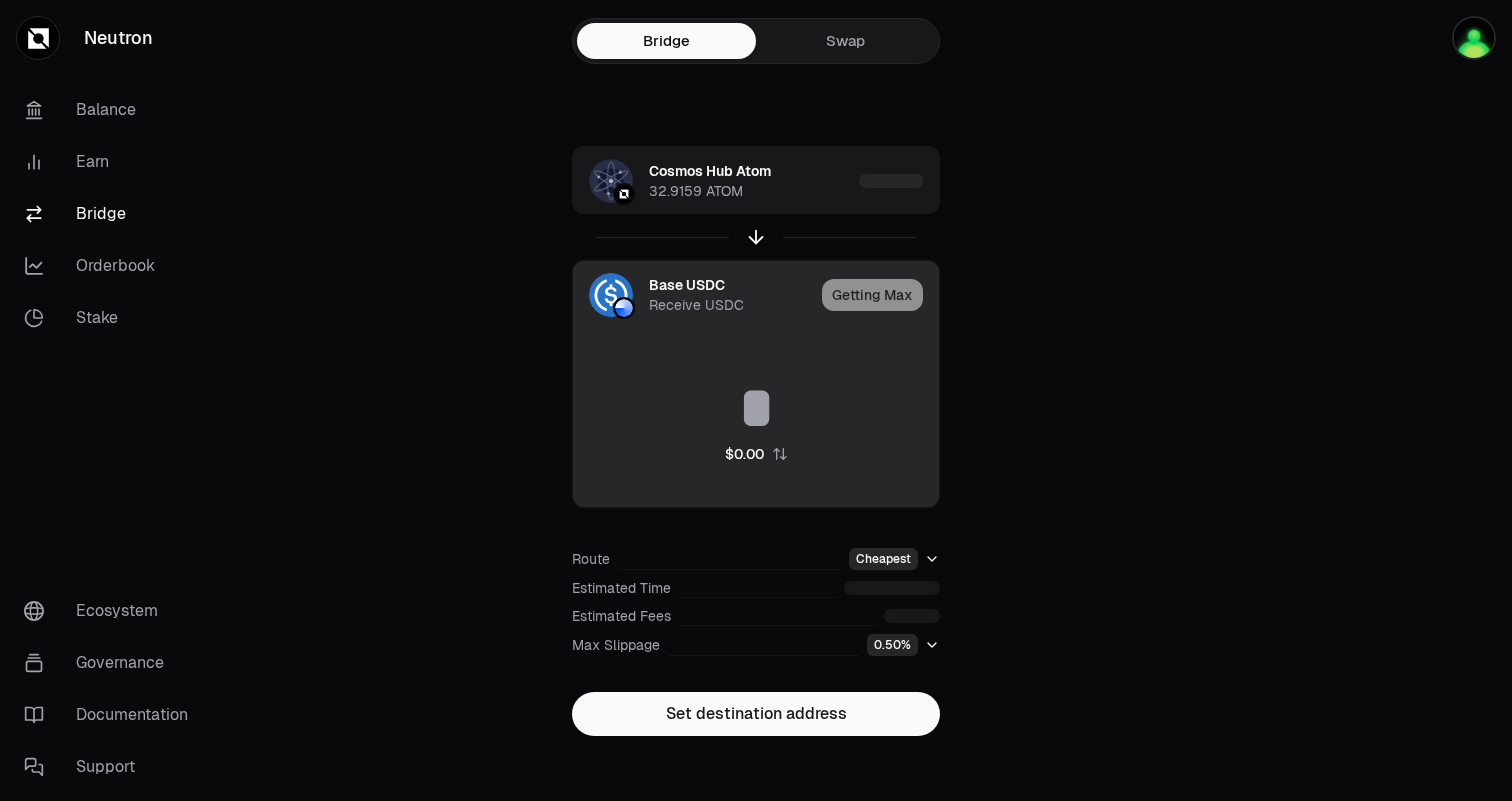 click on "Getting Max" at bounding box center (880, 295) 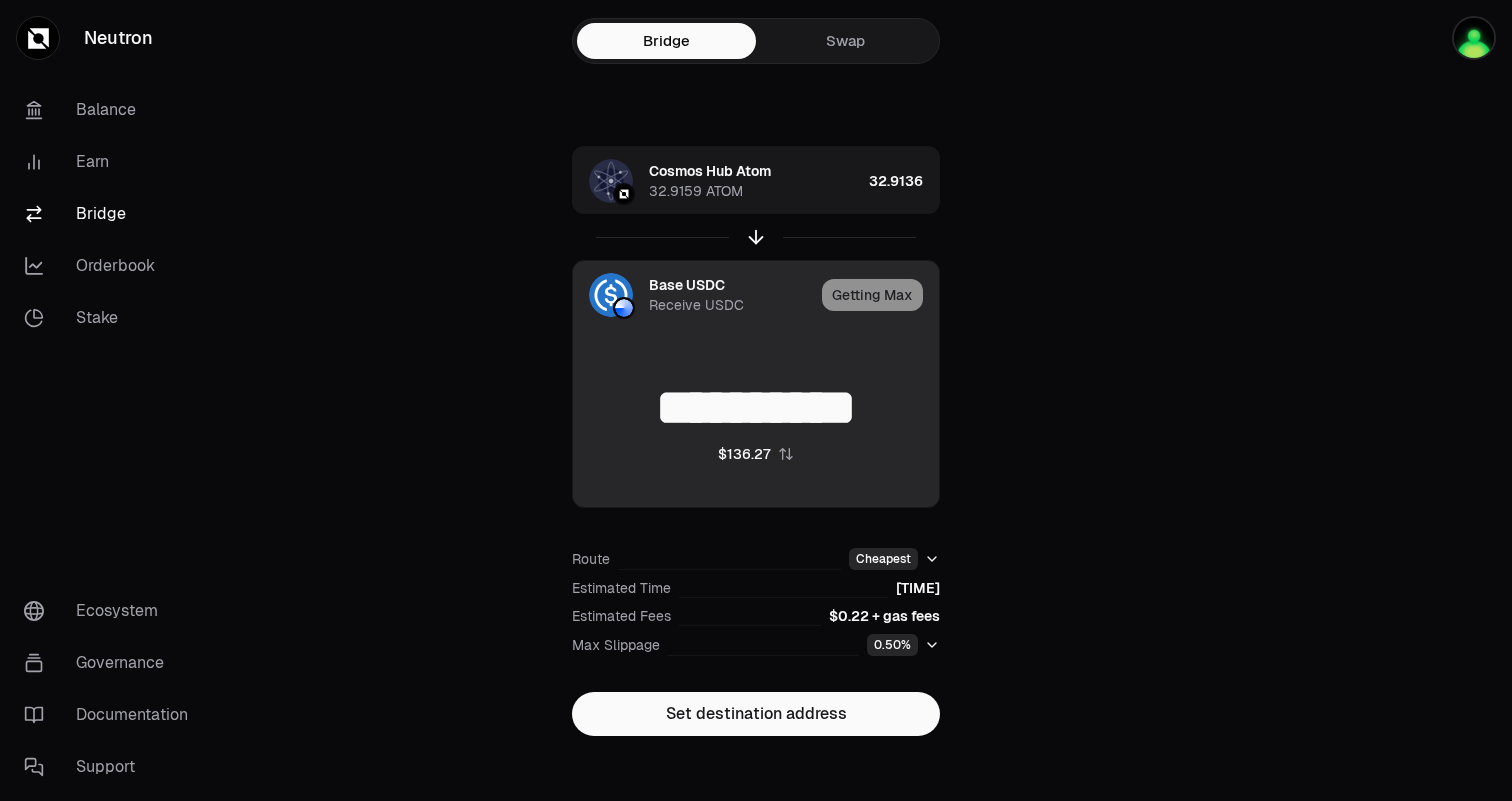 click on "**********" at bounding box center [756, 408] 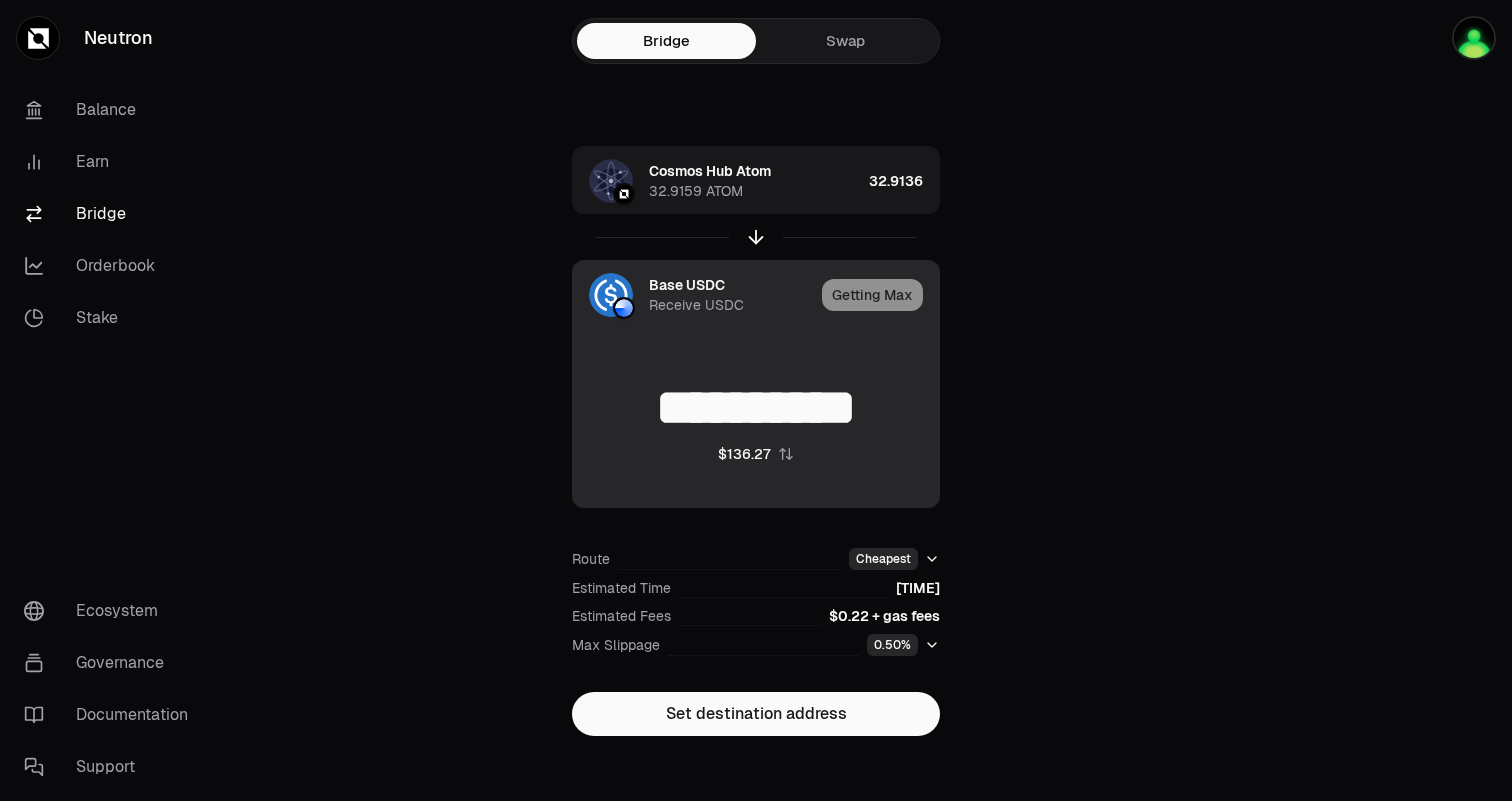 click on "**********" at bounding box center [756, 421] 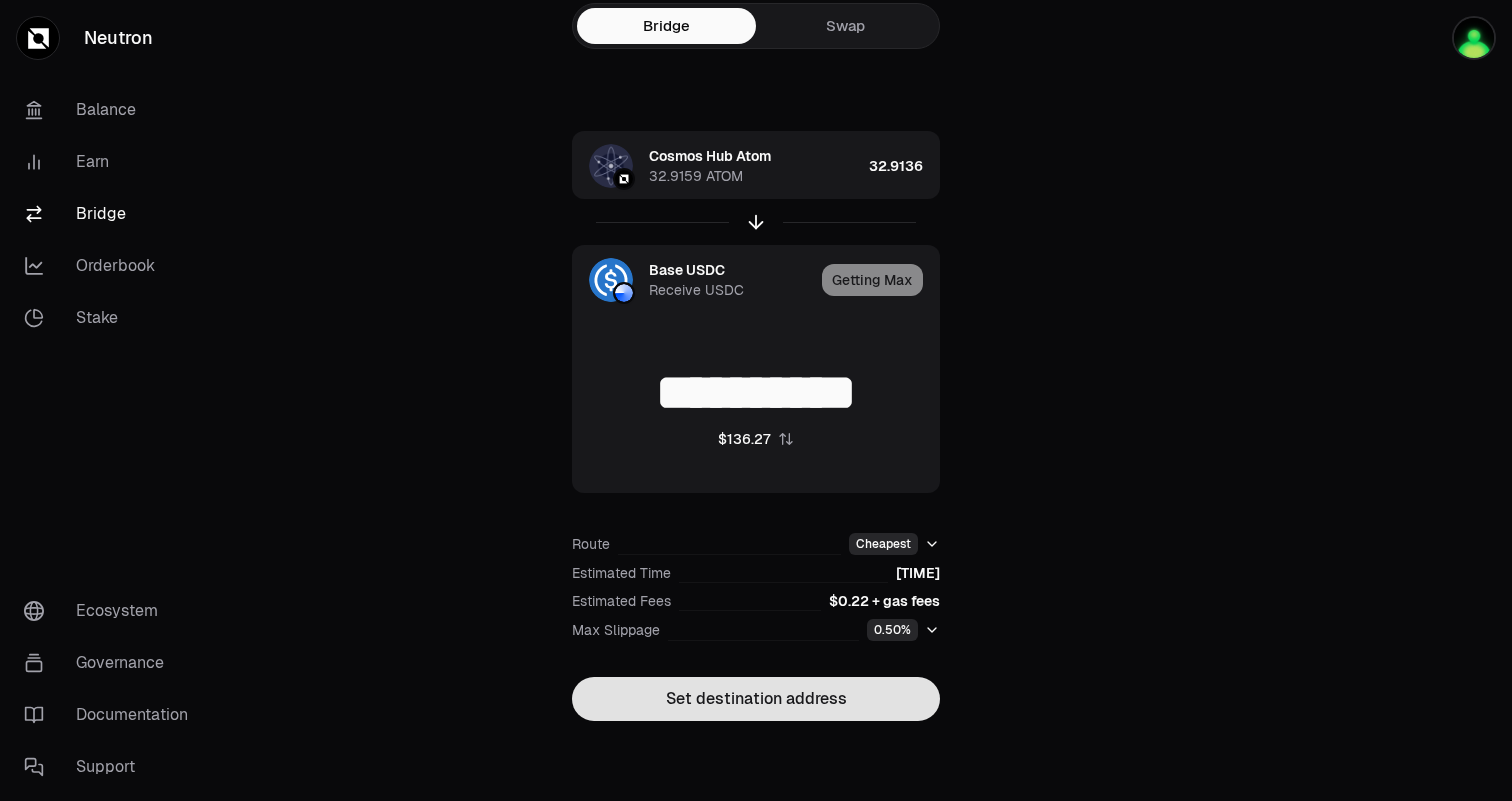 click on "Set destination address" at bounding box center (756, 699) 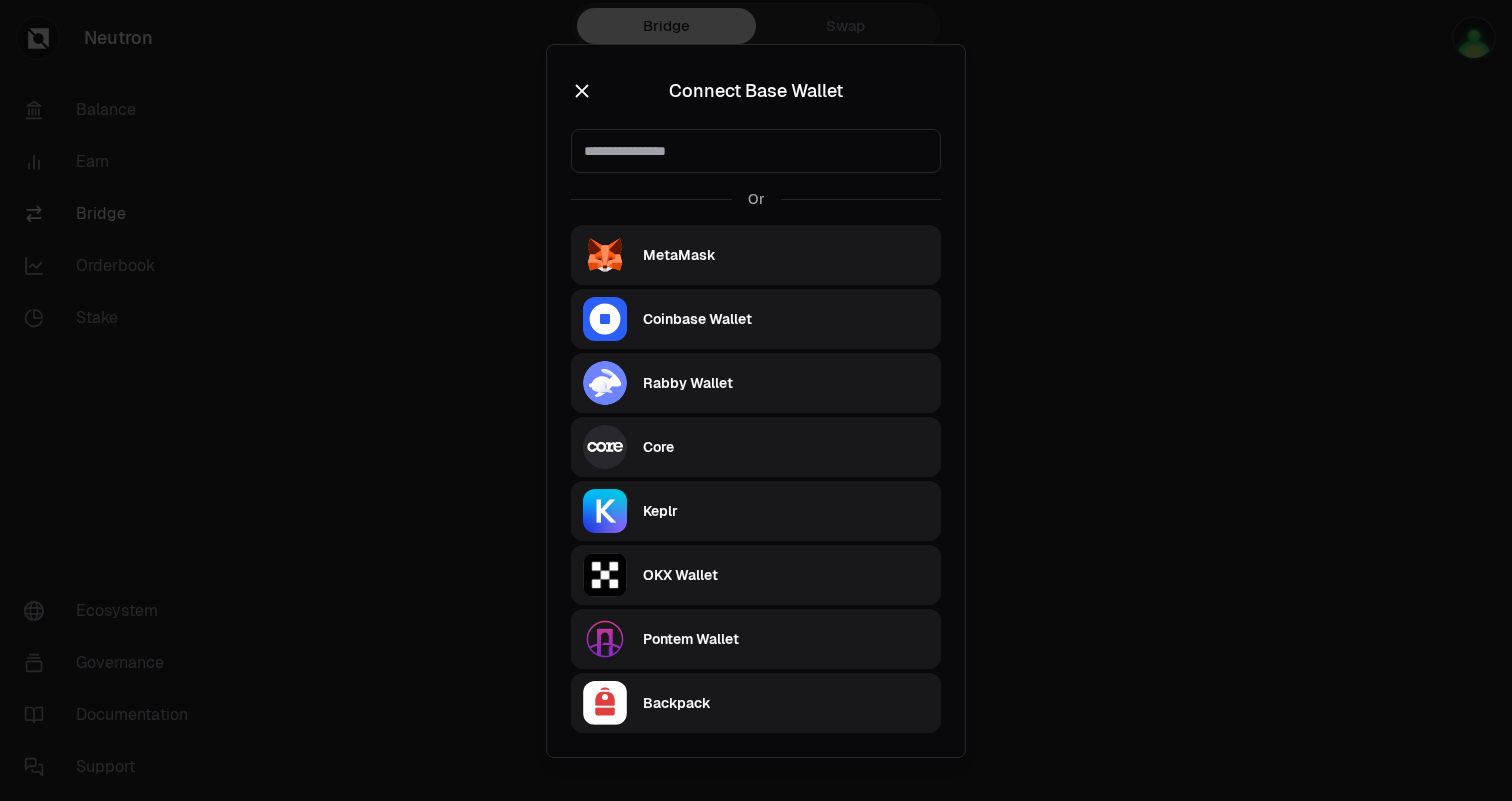 click at bounding box center [756, 151] 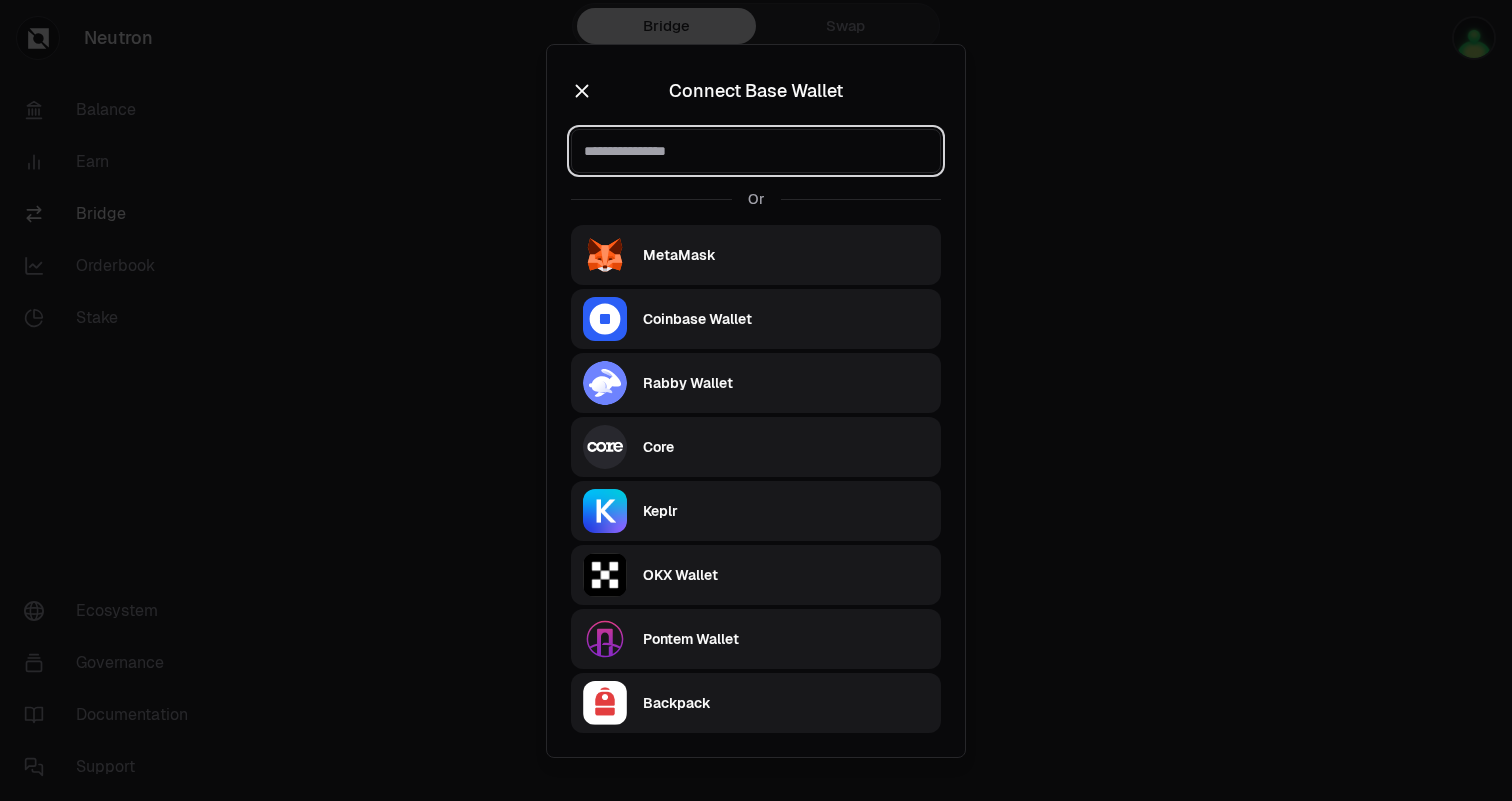 click at bounding box center (756, 151) 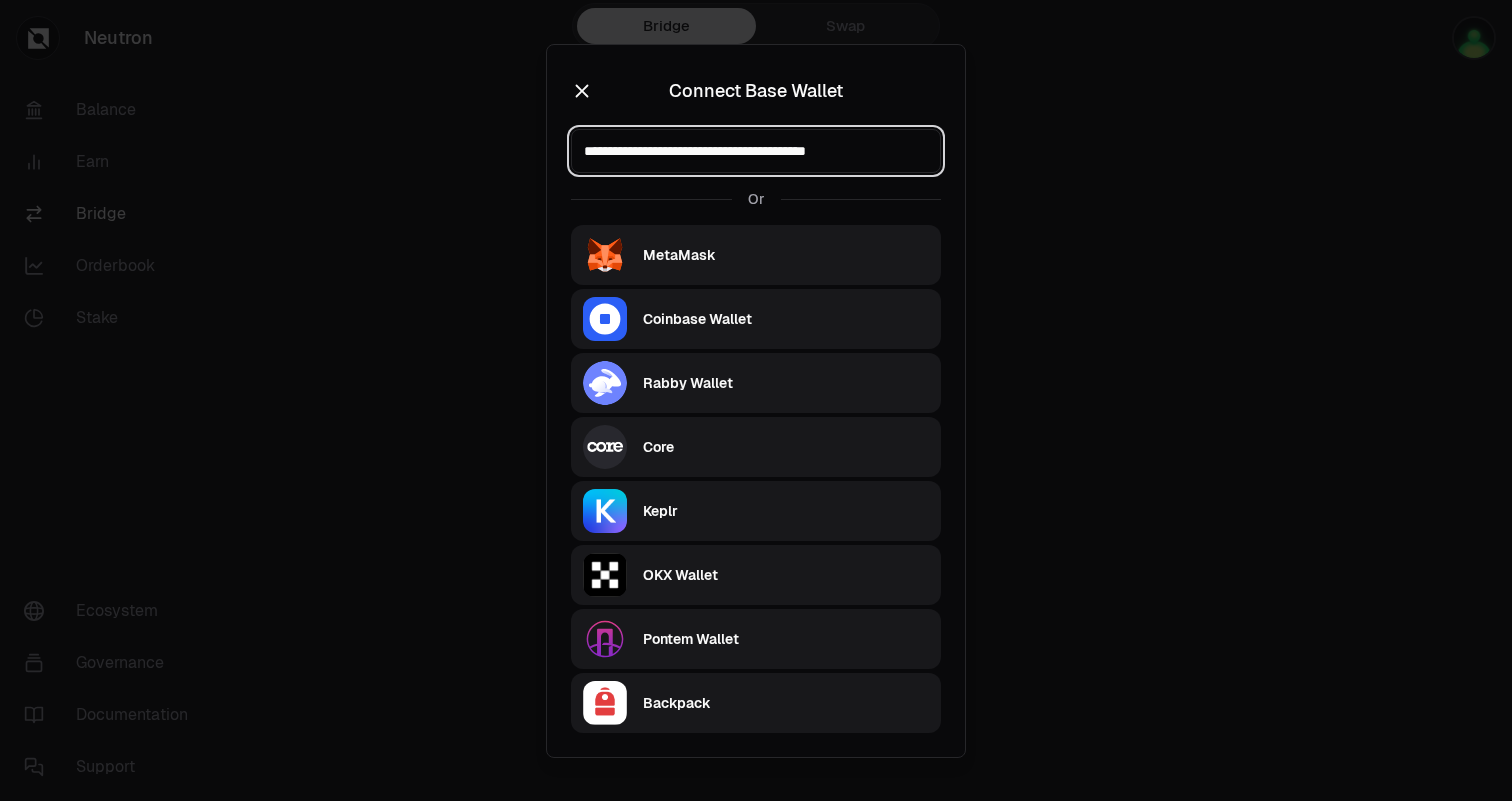 scroll, scrollTop: 0, scrollLeft: 31, axis: horizontal 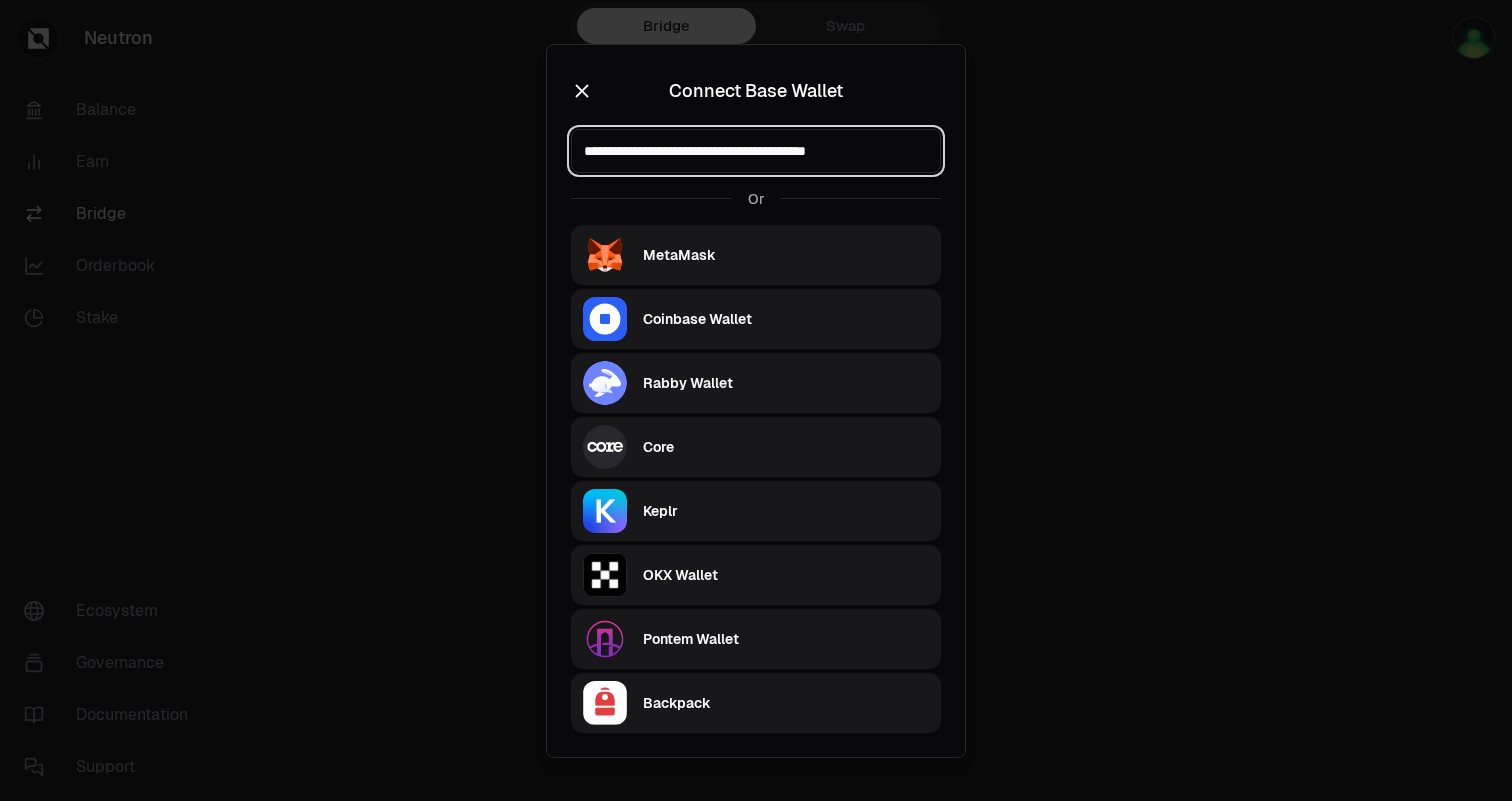 click on "**********" at bounding box center [756, 151] 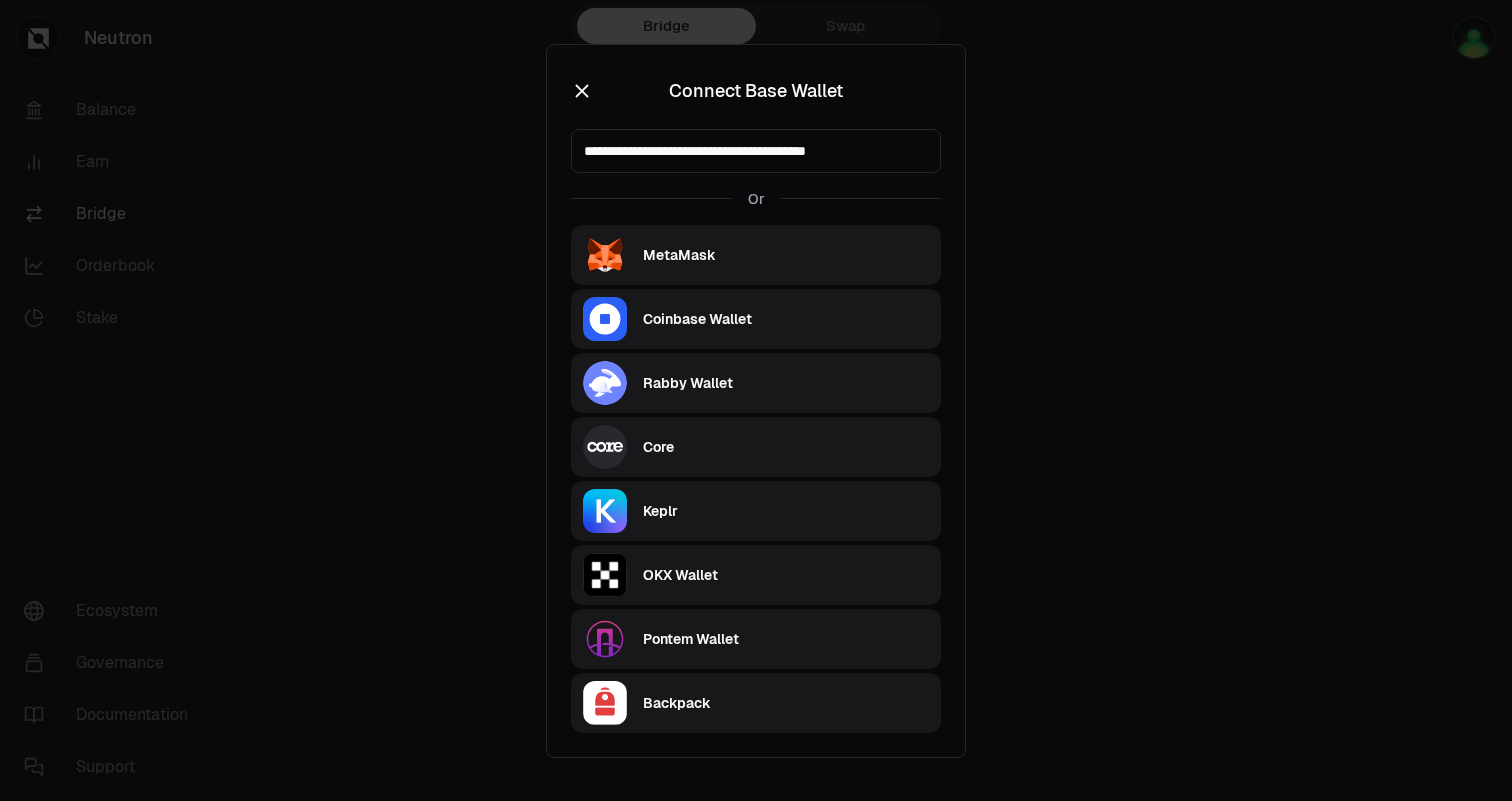 scroll, scrollTop: 0, scrollLeft: 0, axis: both 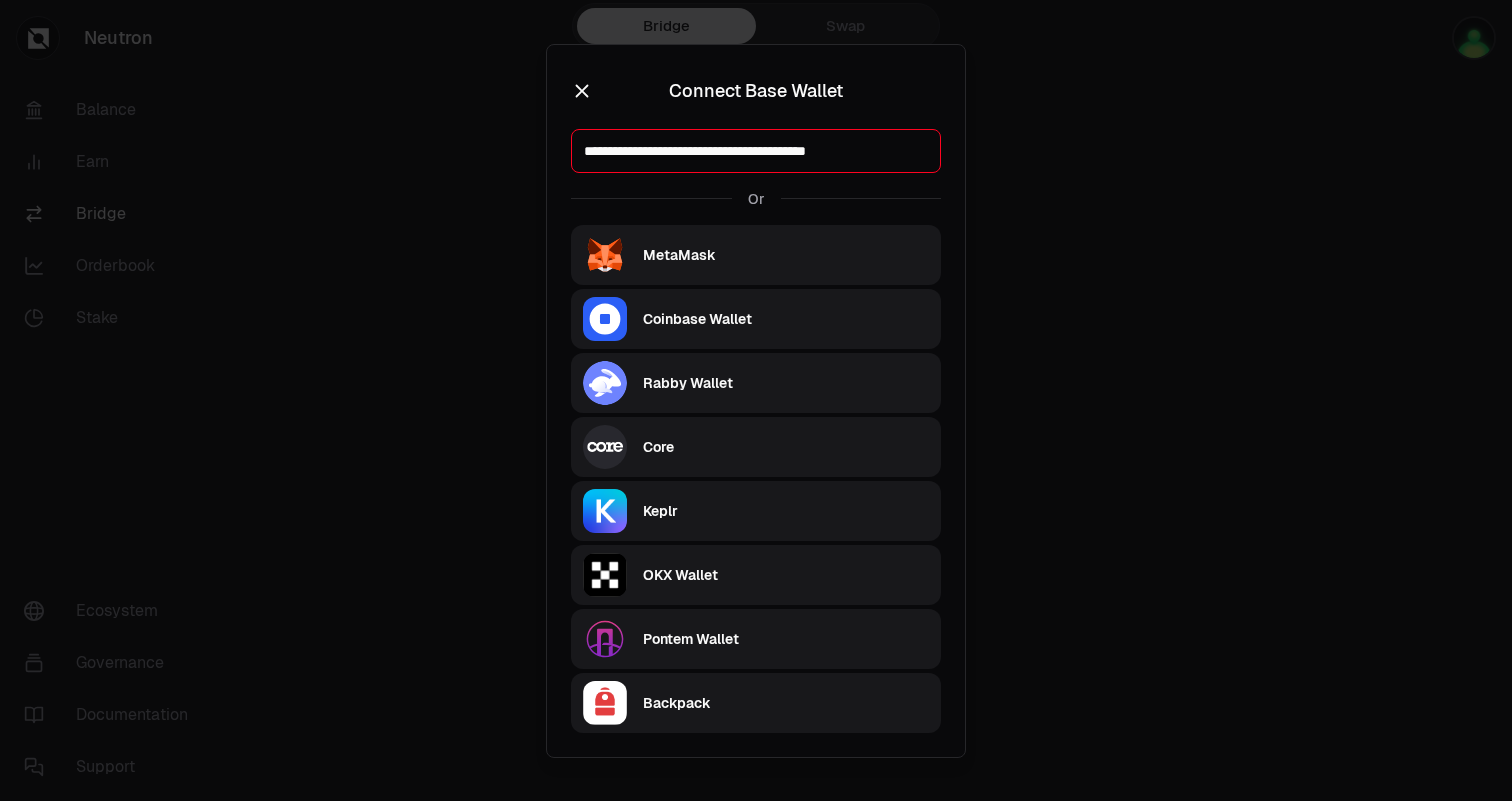 click on "**********" at bounding box center [756, 151] 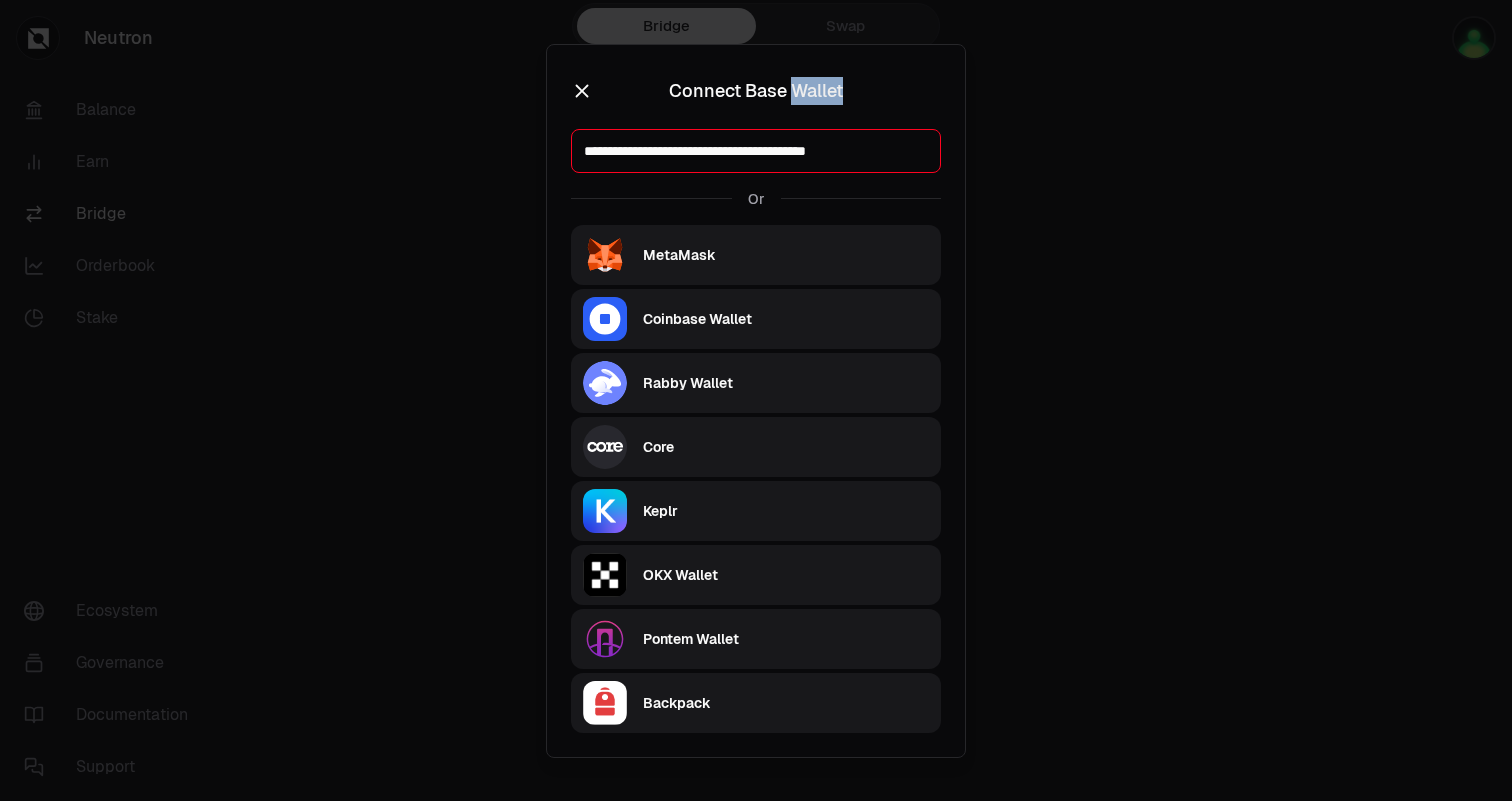 click on "**********" at bounding box center [756, 151] 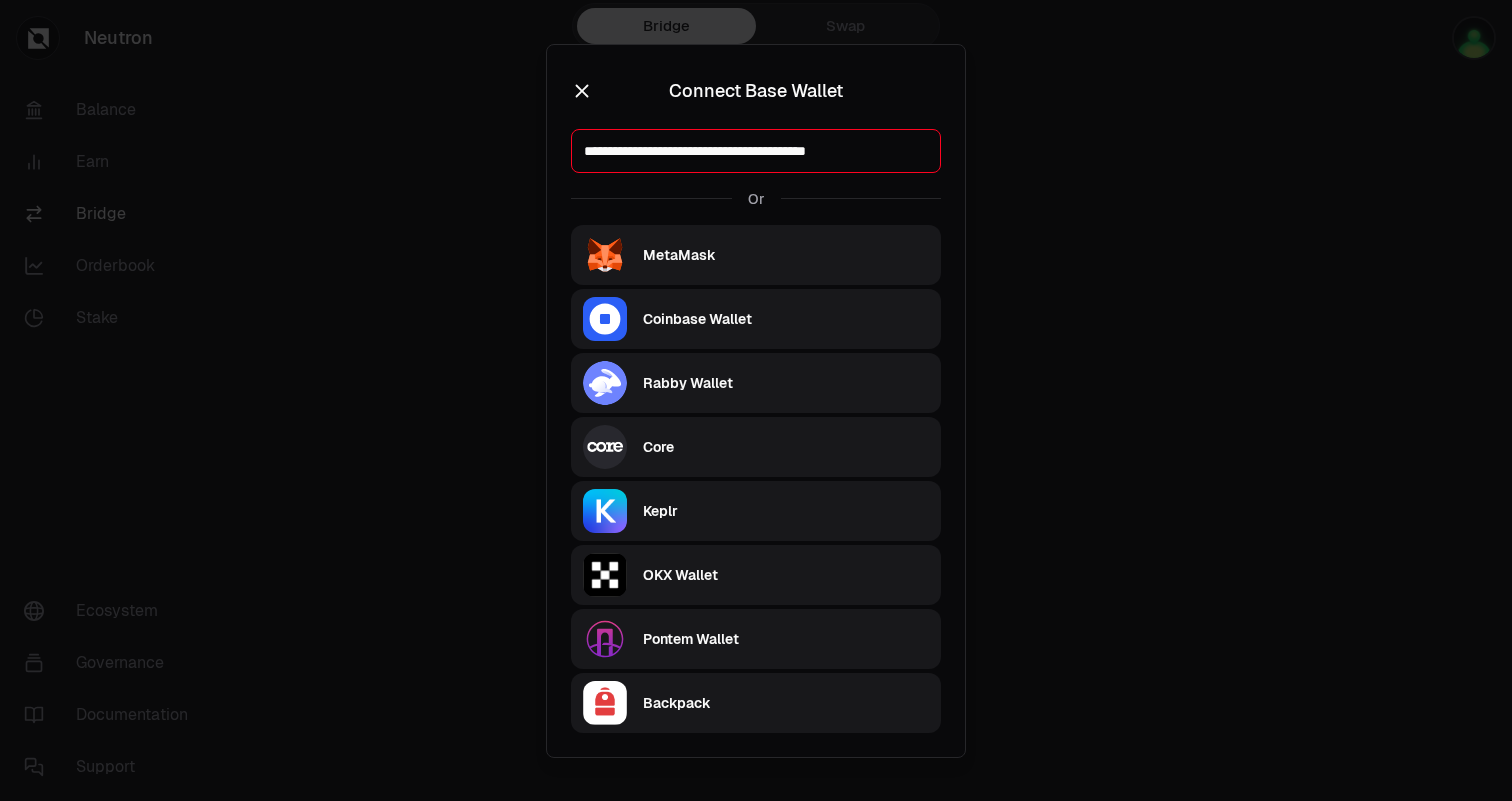 click on "**********" at bounding box center [756, 151] 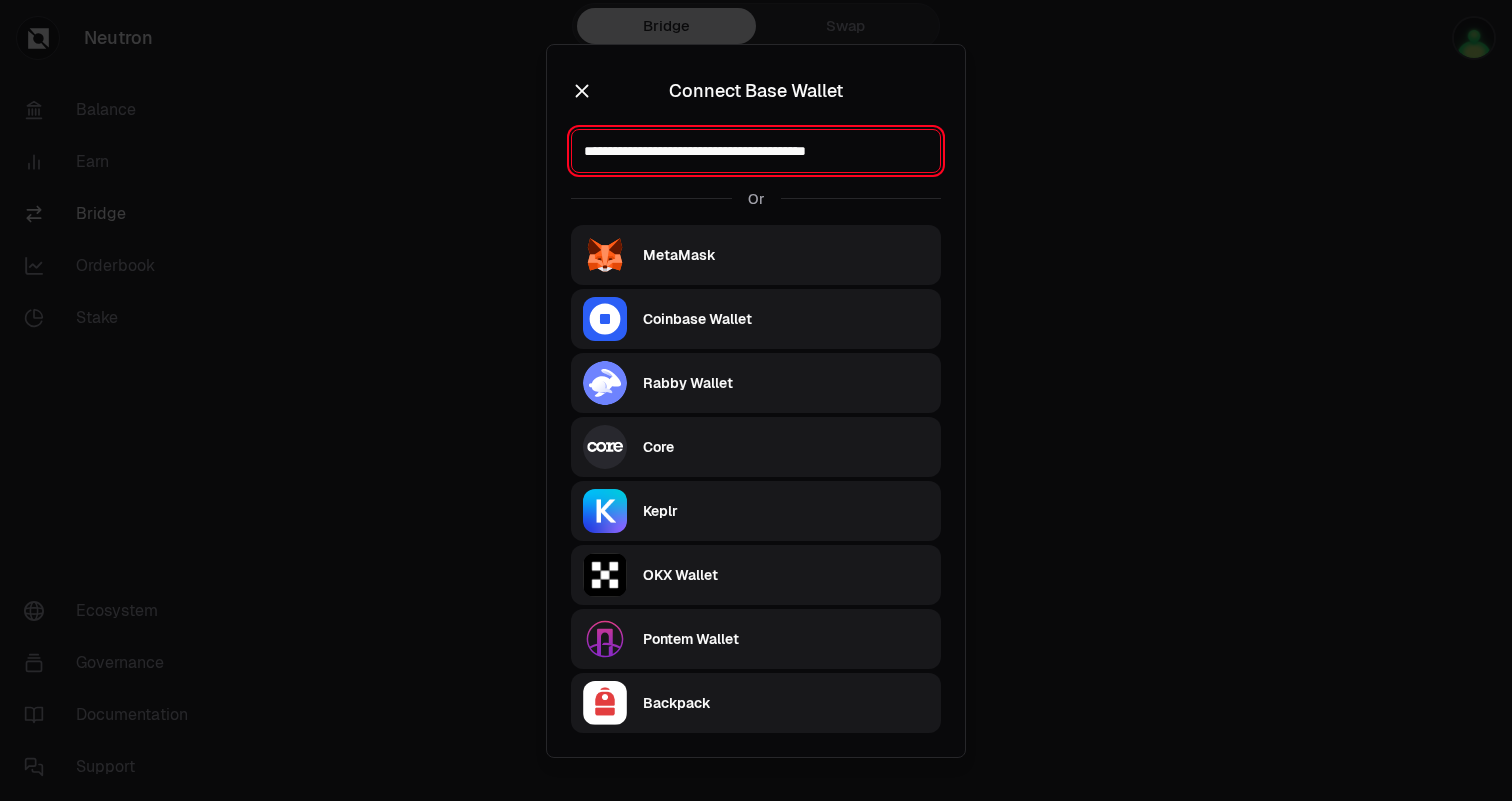 click on "**********" at bounding box center [756, 151] 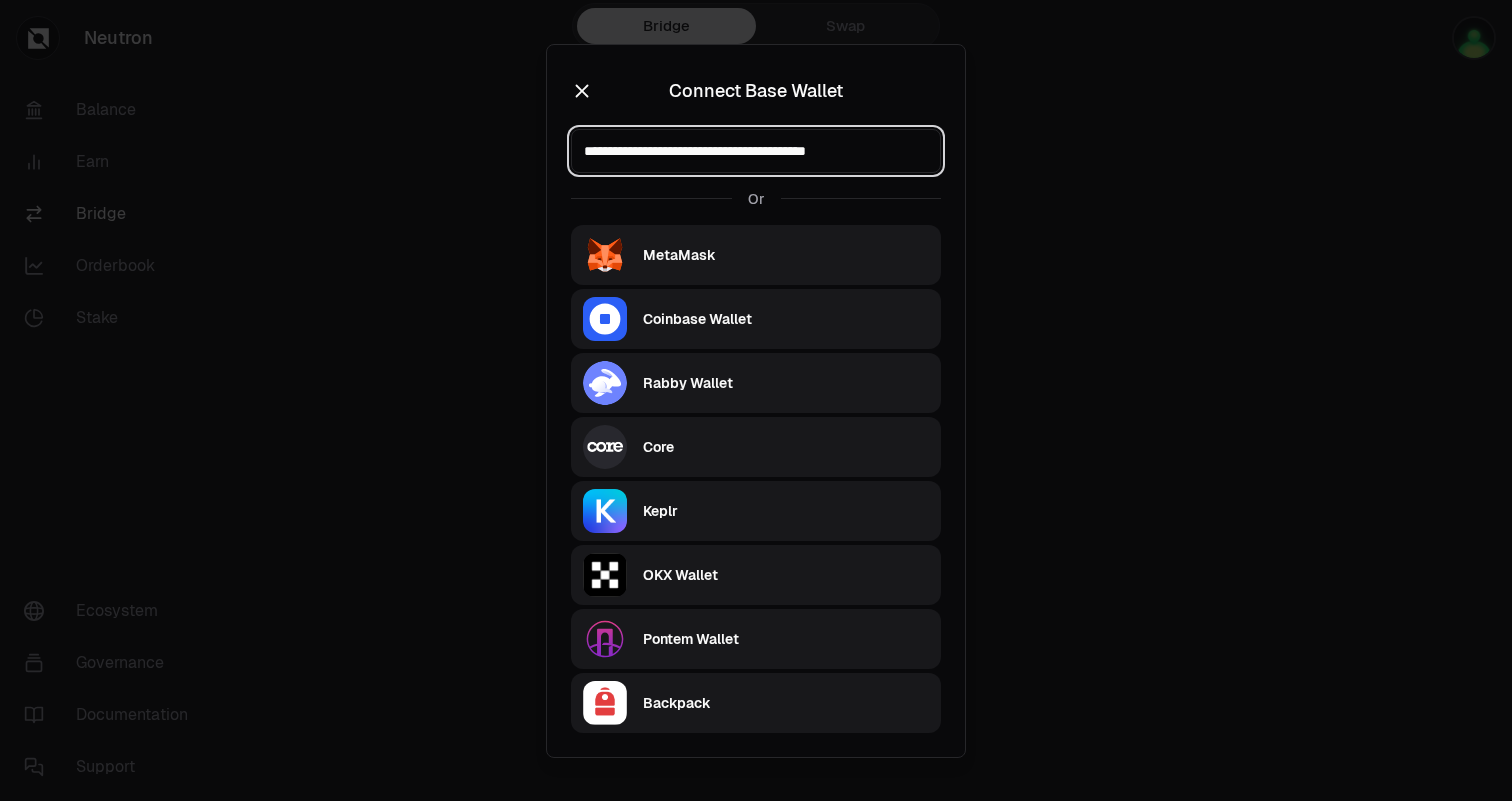 click on "**********" at bounding box center (756, 151) 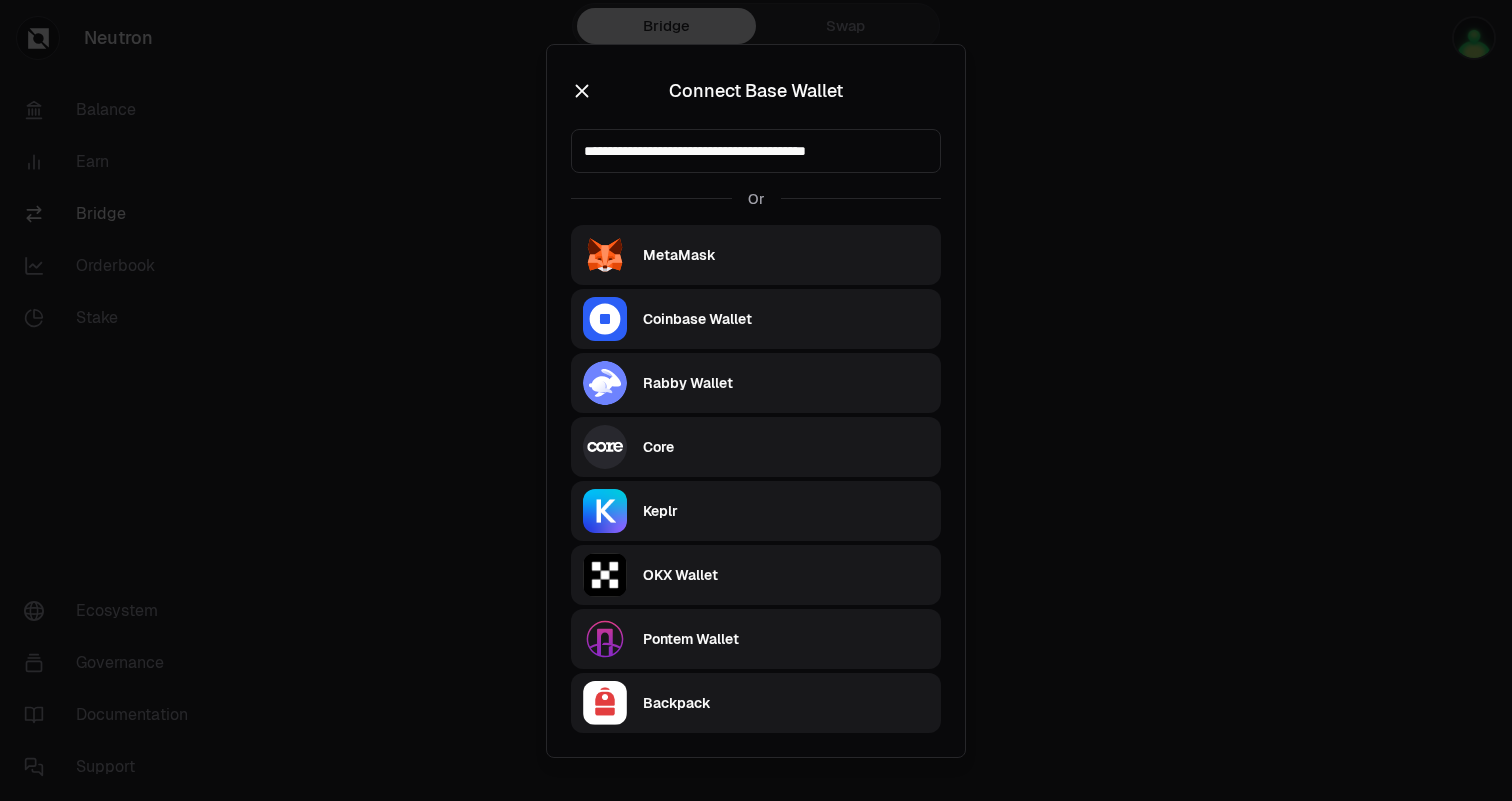 click on "**********" at bounding box center [756, 401] 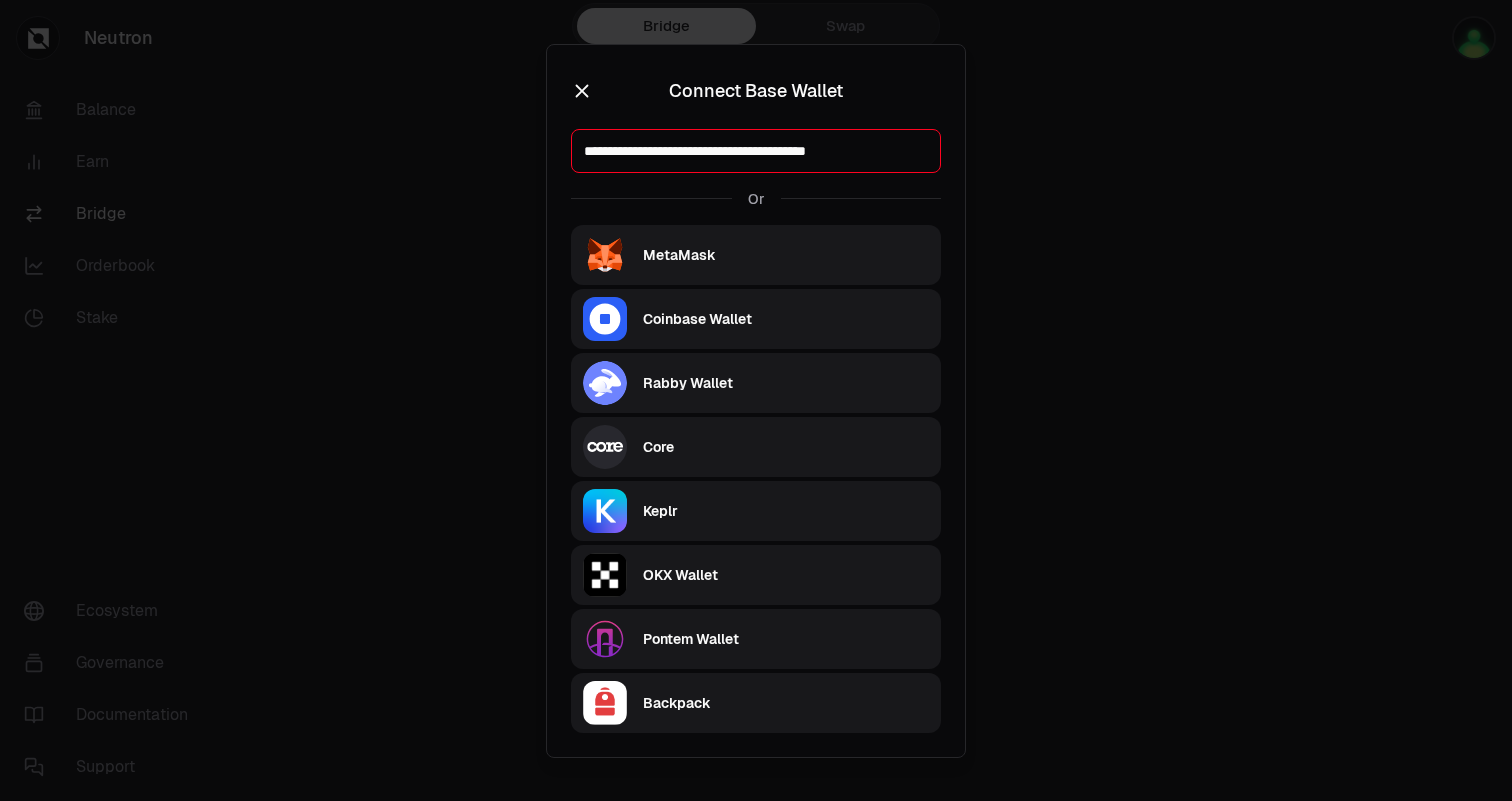 click on "Or" at bounding box center (756, 199) 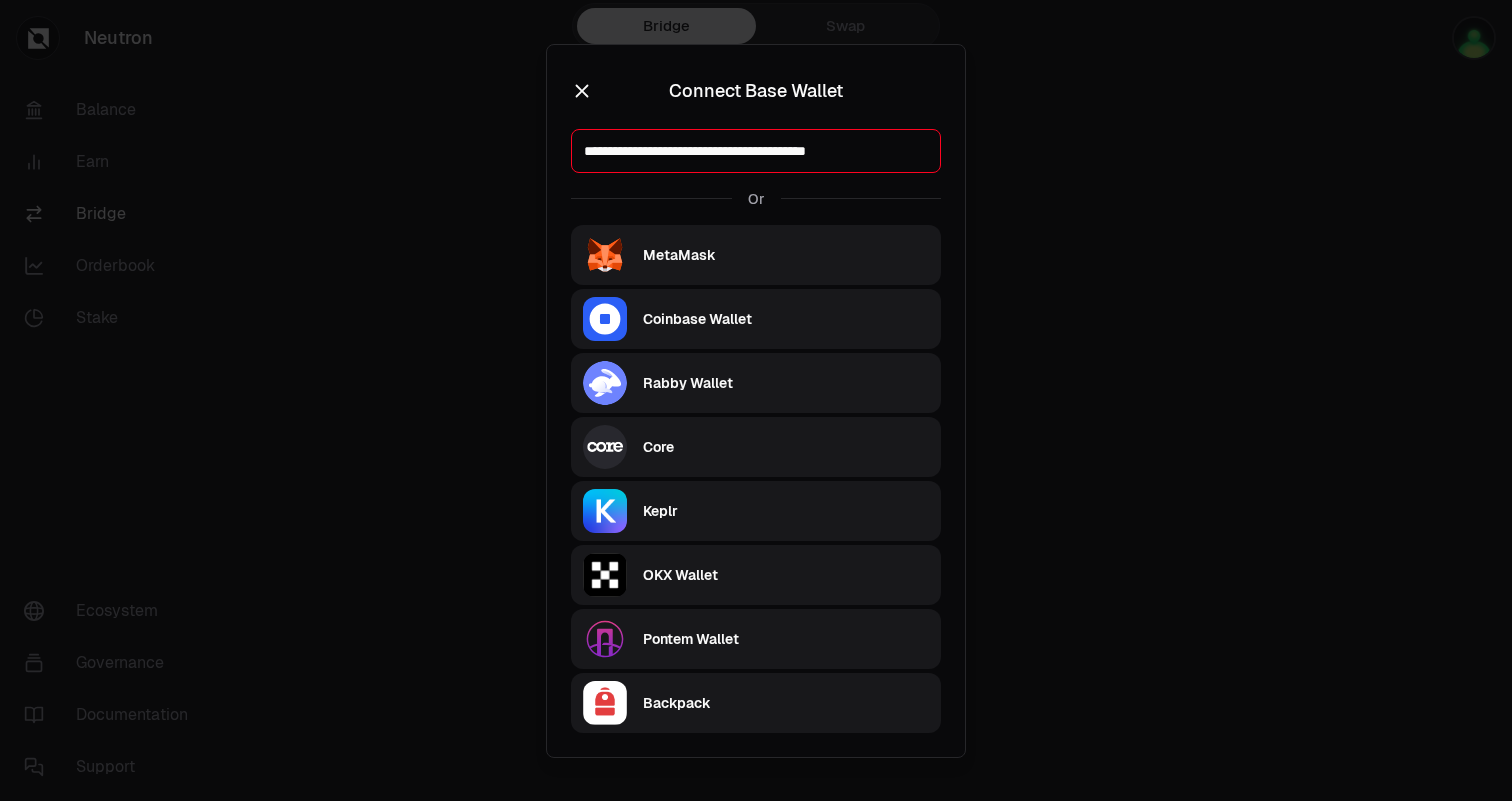 click on "Or" at bounding box center (756, 199) 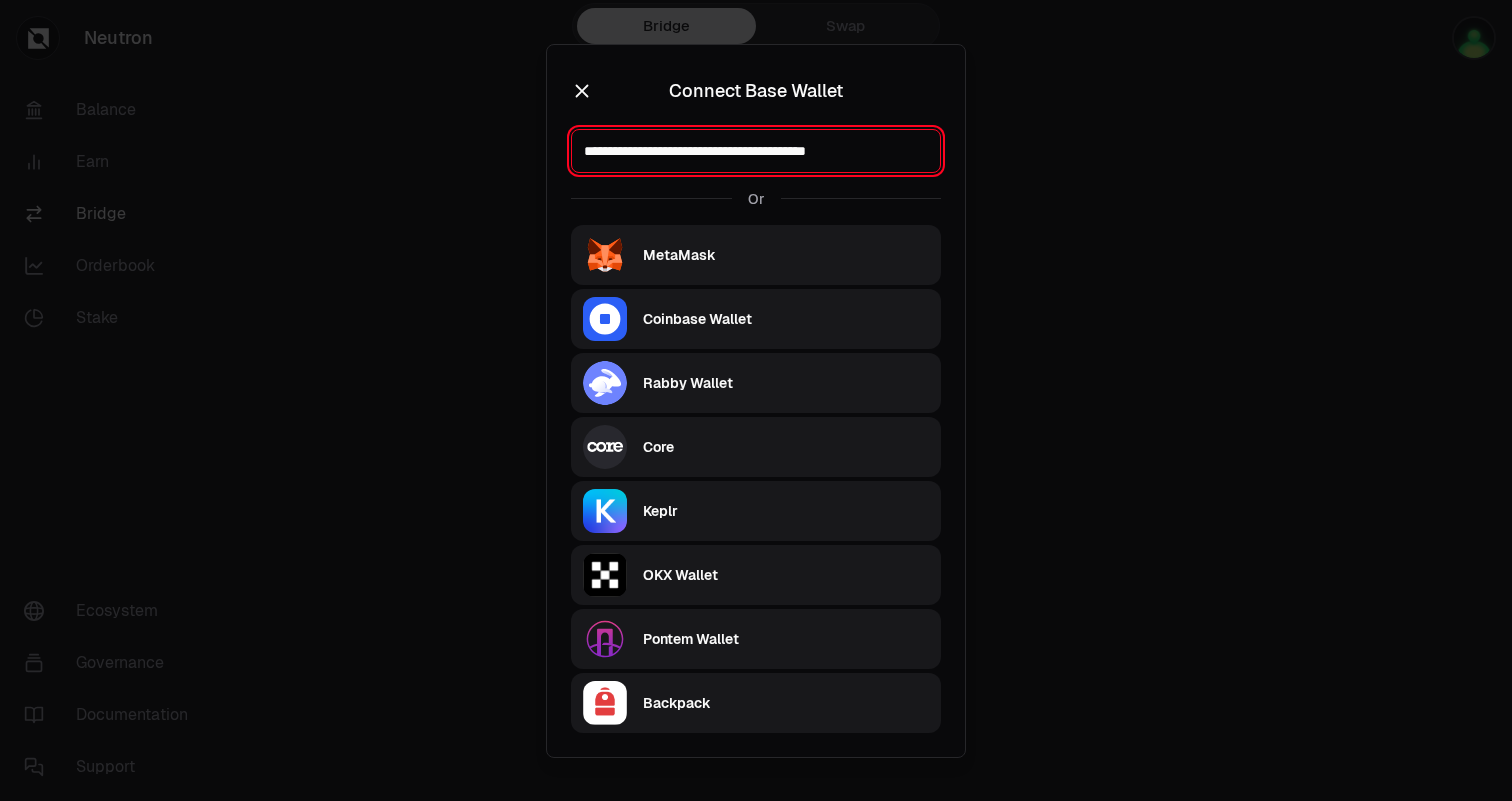 click on "**********" at bounding box center [756, 151] 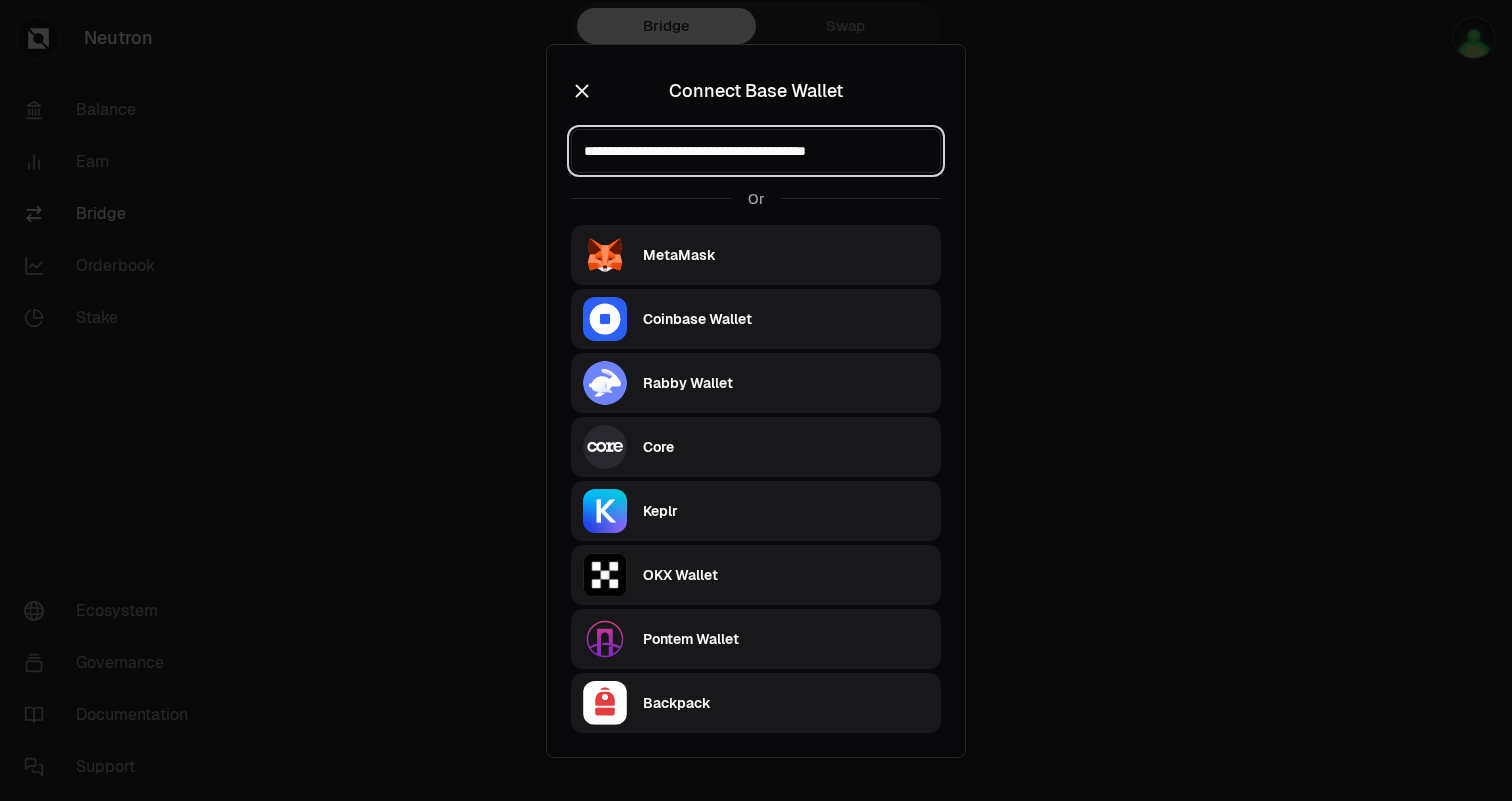 click on "**********" at bounding box center (756, 151) 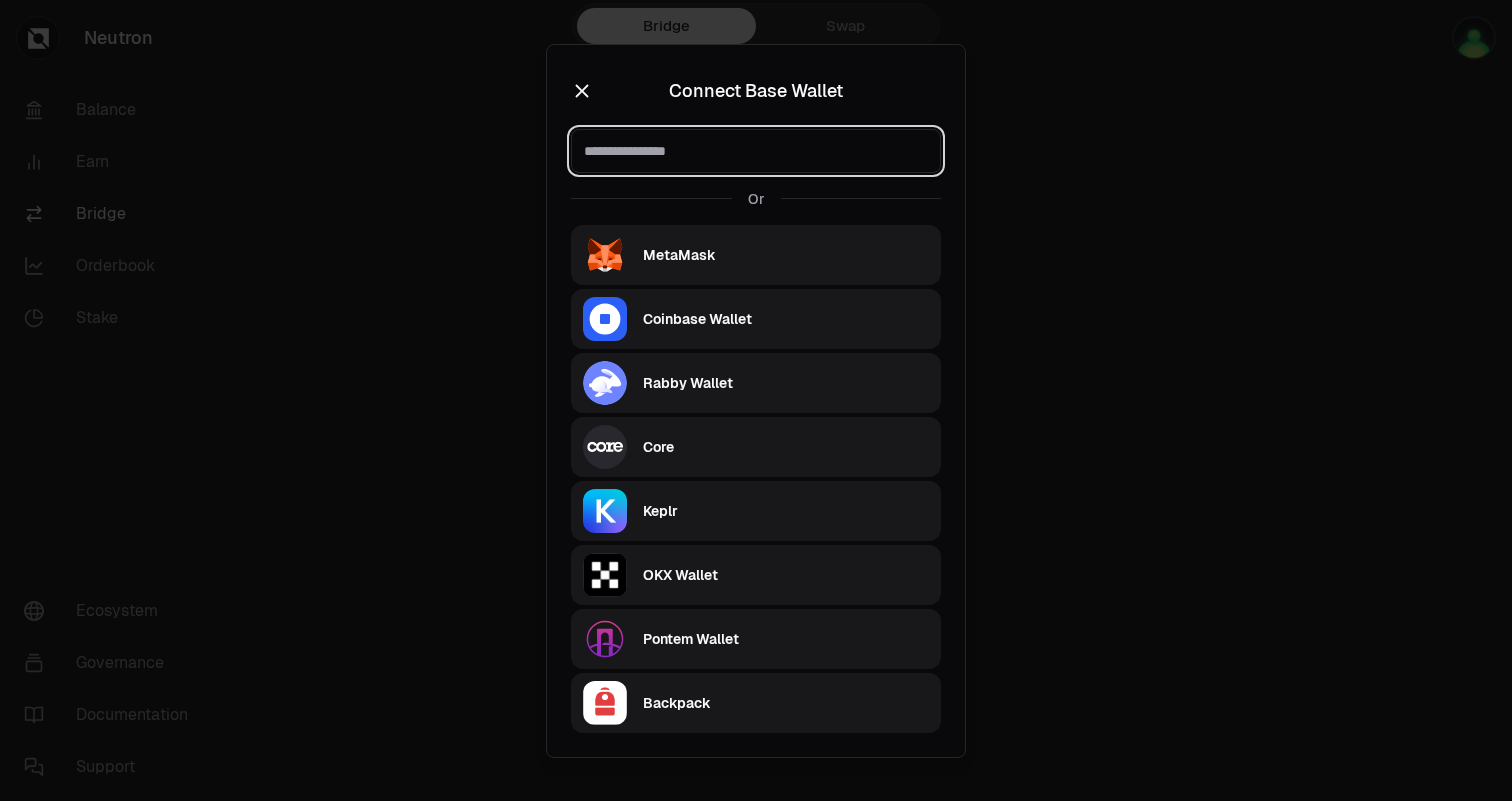 type 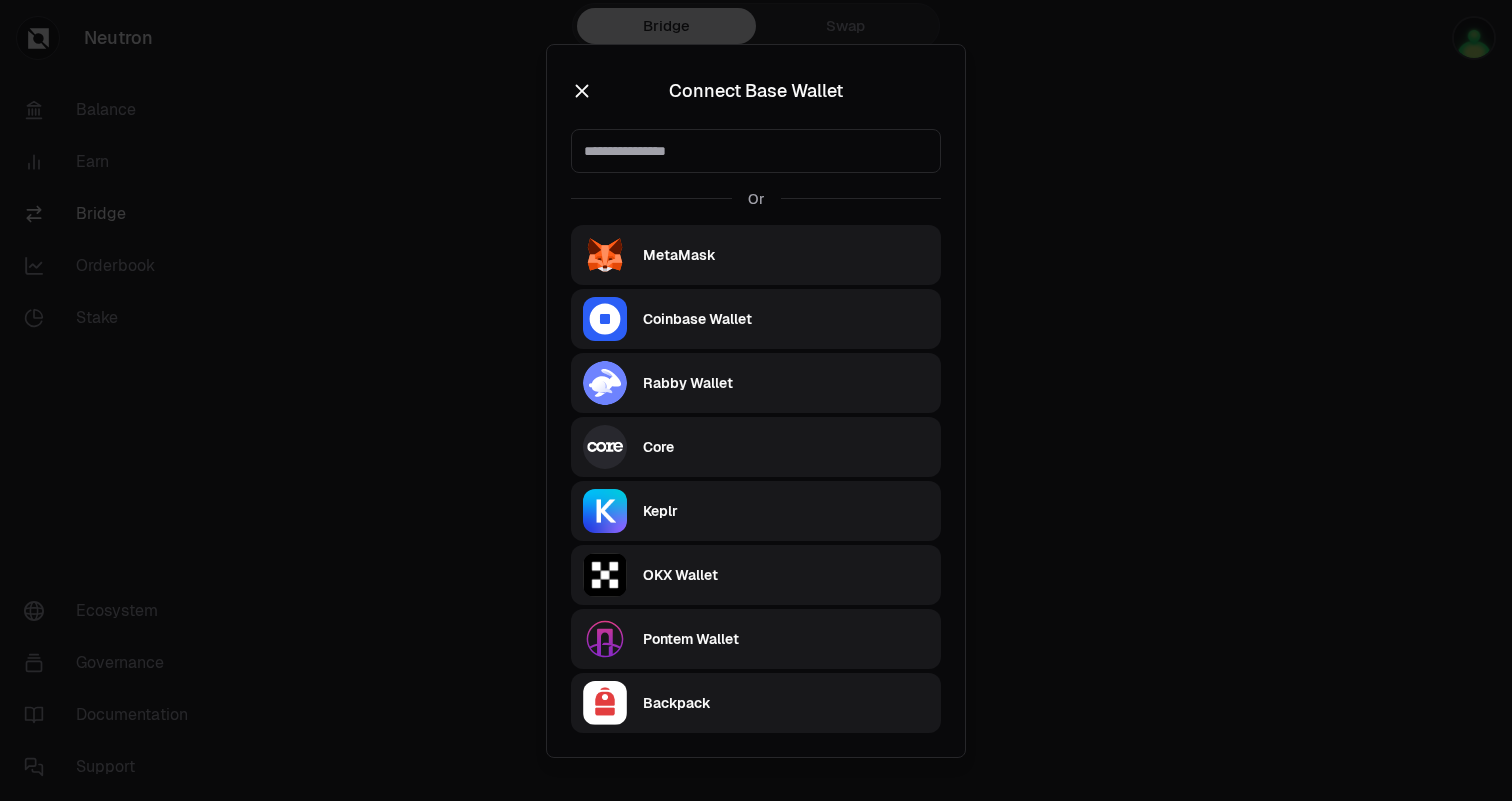 click 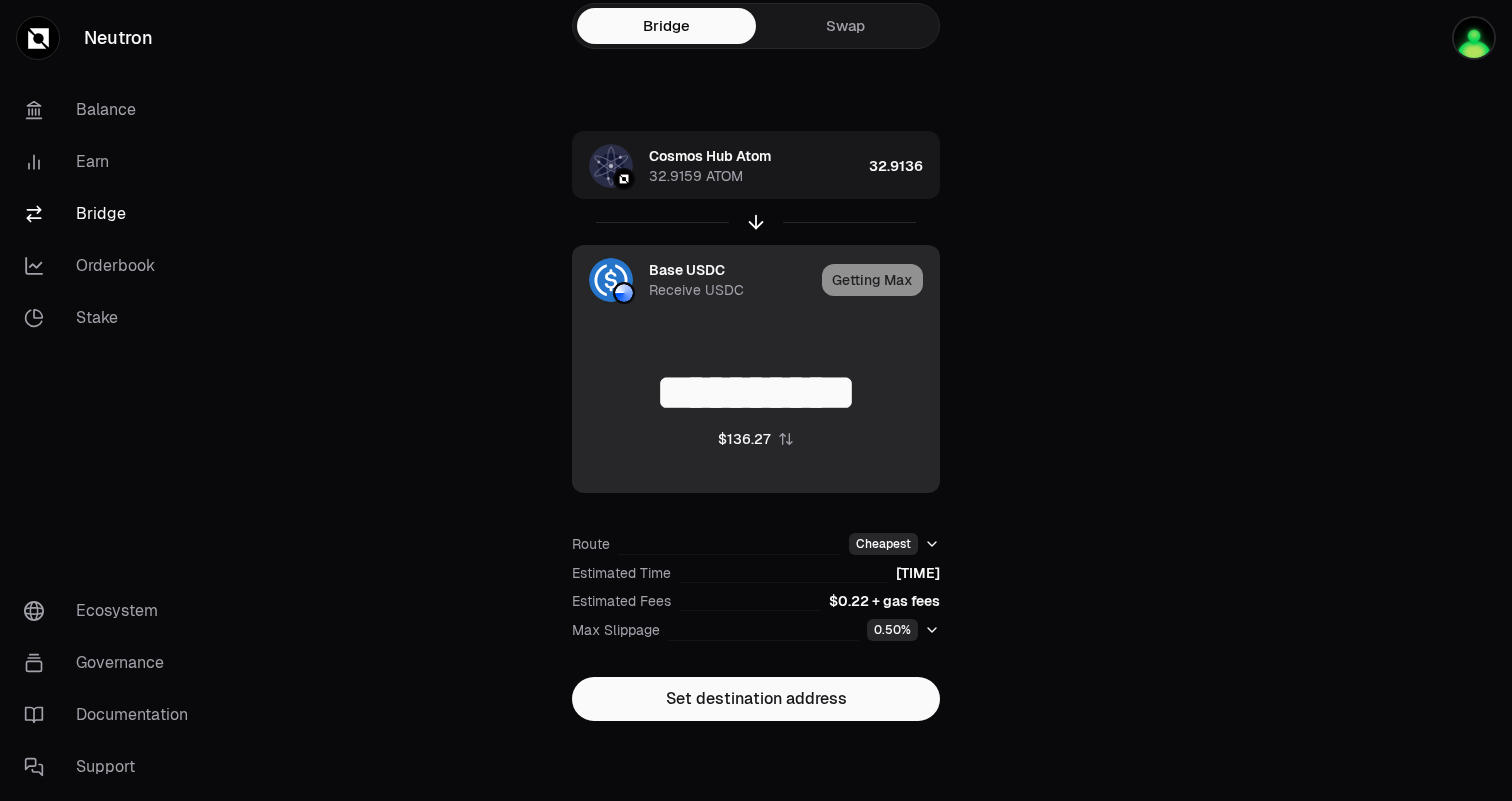 click on "Base USDC Receive USDC" at bounding box center [731, 280] 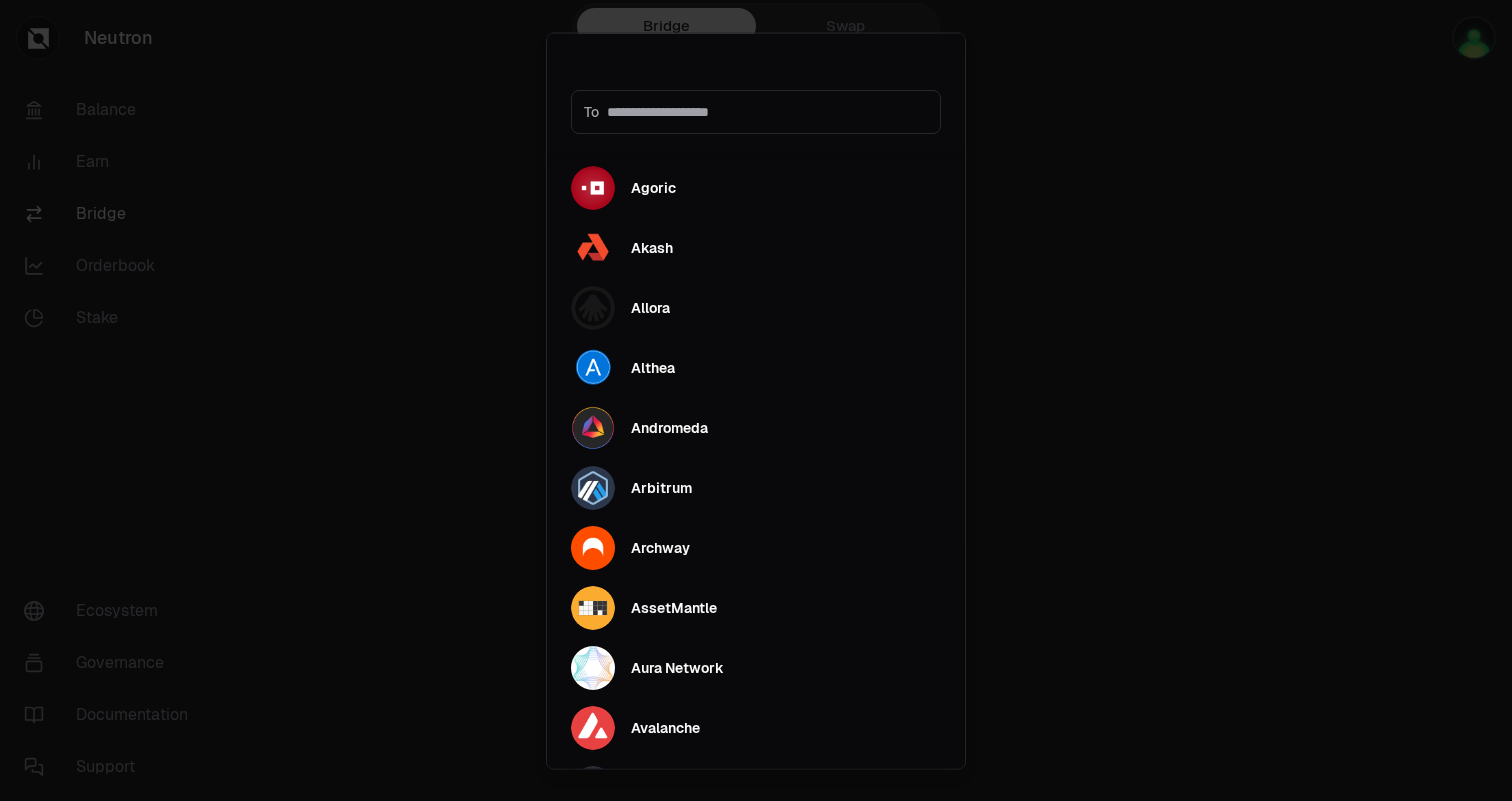 click on "Destination Token Selector Select the token you want to bridge to. To Agoric Akash Allora Althea Andromeda Arbitrum Archway AssetMantle Aura Network Avalanche Axelar Babylon Genesis Base Battle for Blockchain BeeZee Binance BitSong Blast C4E Canto Carbon Celestia Celo Cheqd Chihuahua Civitia Comdex Coreum Cosmos Hub Crescent Cronos Cronos POS Chain Decentr dHealth Dora Vota Dungeon Chain dYdX Protocol Dymension Hub Echelon Elys Network Embr.fun EmpowerChain Ethereum Evmos Fantom Fetch.ai Filecoin Forma Gitopia Gravity Bridge Haqq Network Humans.ai Impact Hub Inertia ING Network Initia Injective Int3face Intergaze Jackal Juno Kava Kopi Kujira KYVE Lava Linea Lombard Ledger Lum Network Manifest Manta Pacific MANTRA Migaloo MilkyWay MilkyWay Moonbeam Neutron Nibiru Nillion Noble Nois Nolus Nym Odin Protocol OmniFlix Optimism Oraichain Osmosis Passage Penumbra Persistence Picasso Planq Polygon Provenance Pryzm Quicksilver Rave Regen Rena Saga Secret Network SEDA Sei - Cosmos Sei - EVM Self Chain Sentinel Shentu" at bounding box center (756, 400) 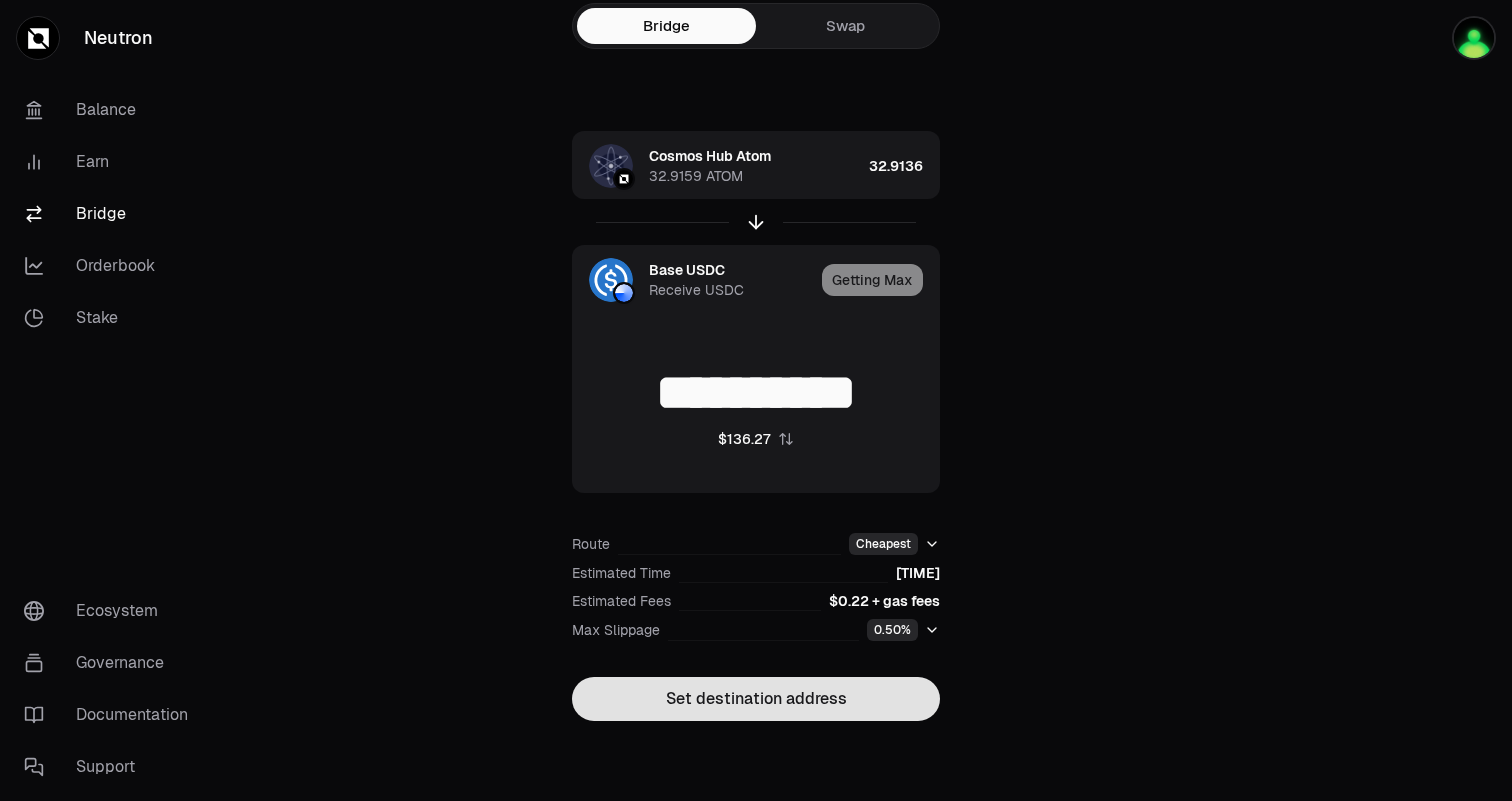 click on "Set destination address" at bounding box center (756, 699) 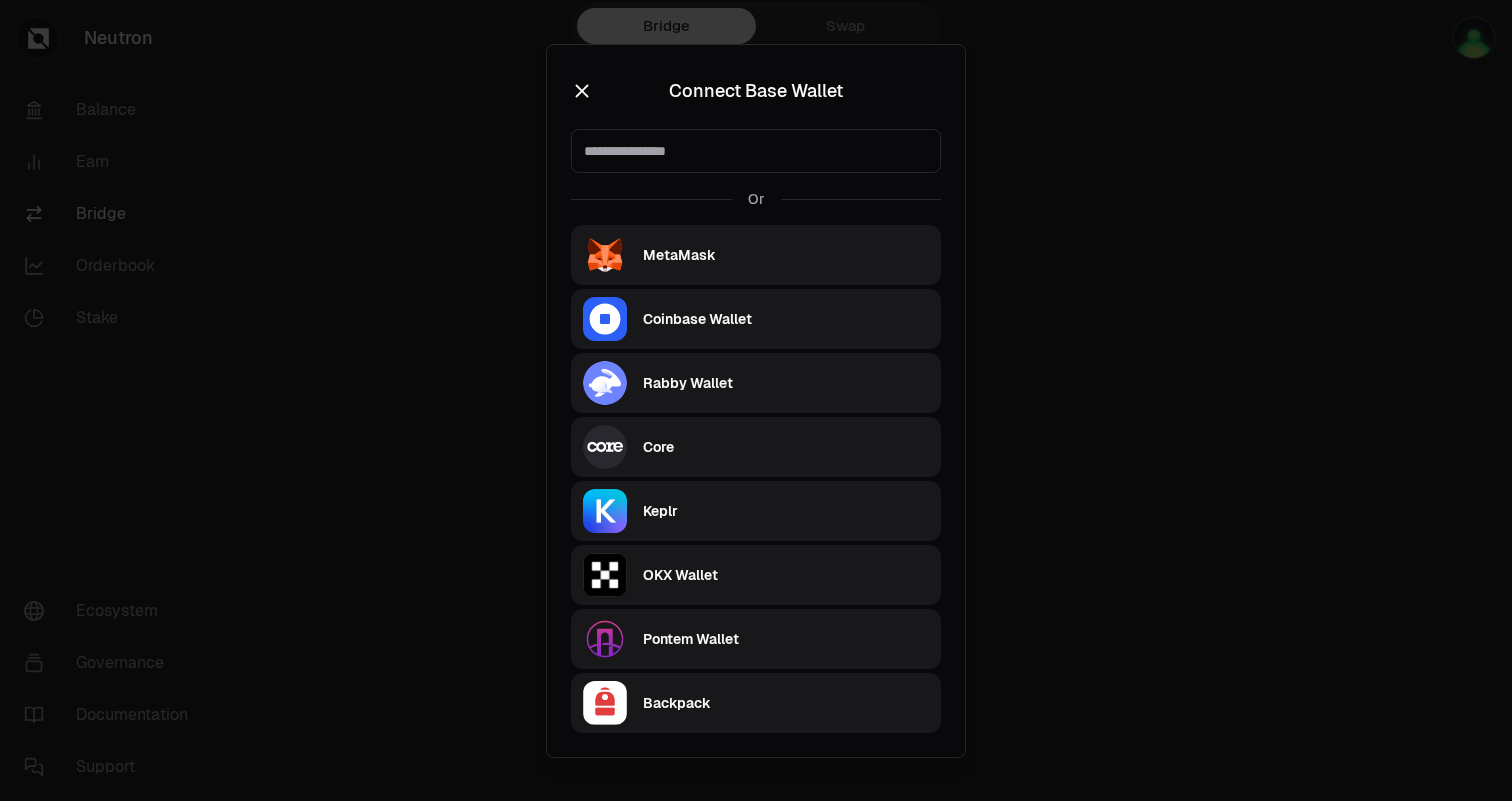 type on "**********" 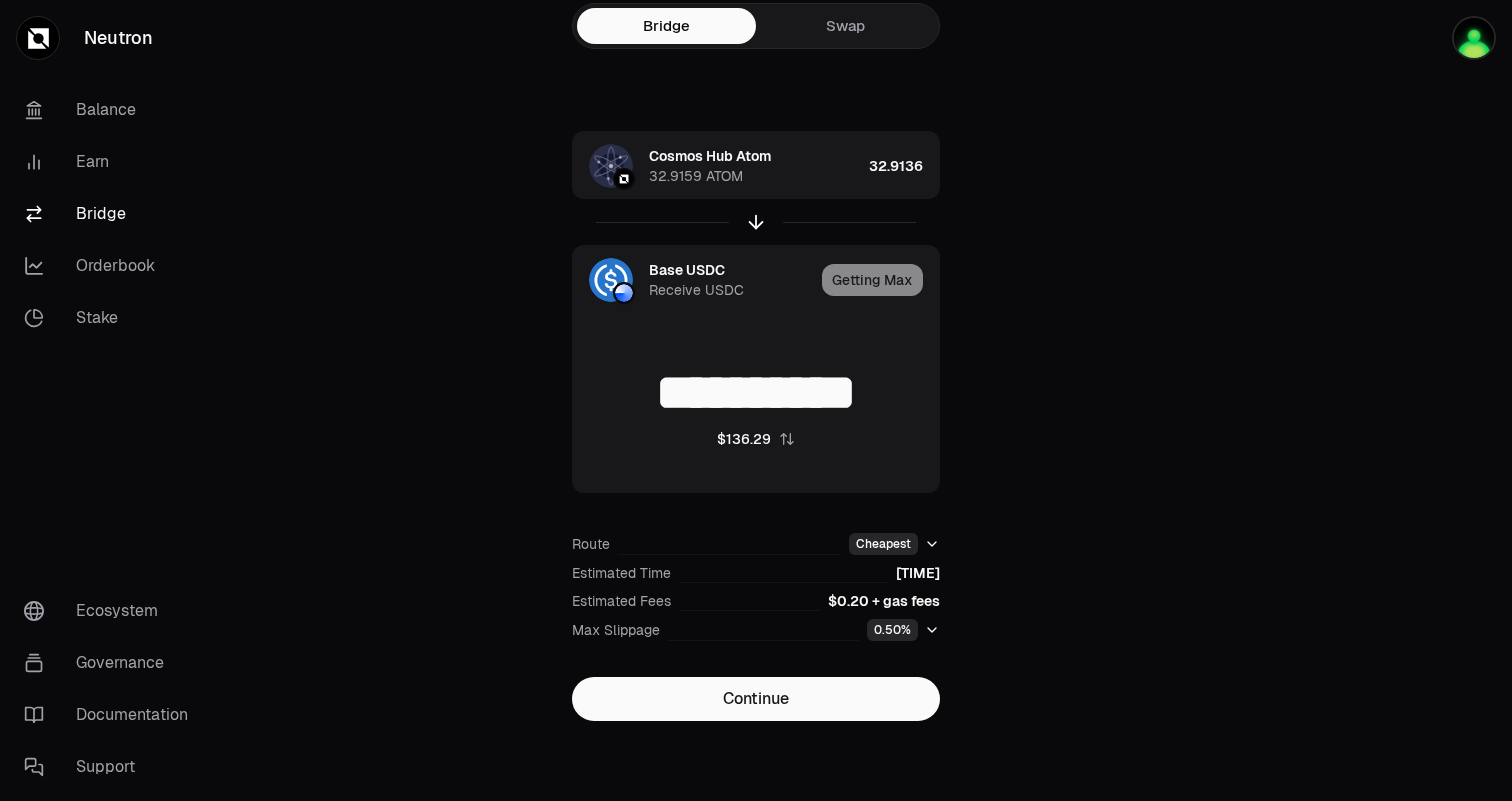 click on "**********" at bounding box center [756, 426] 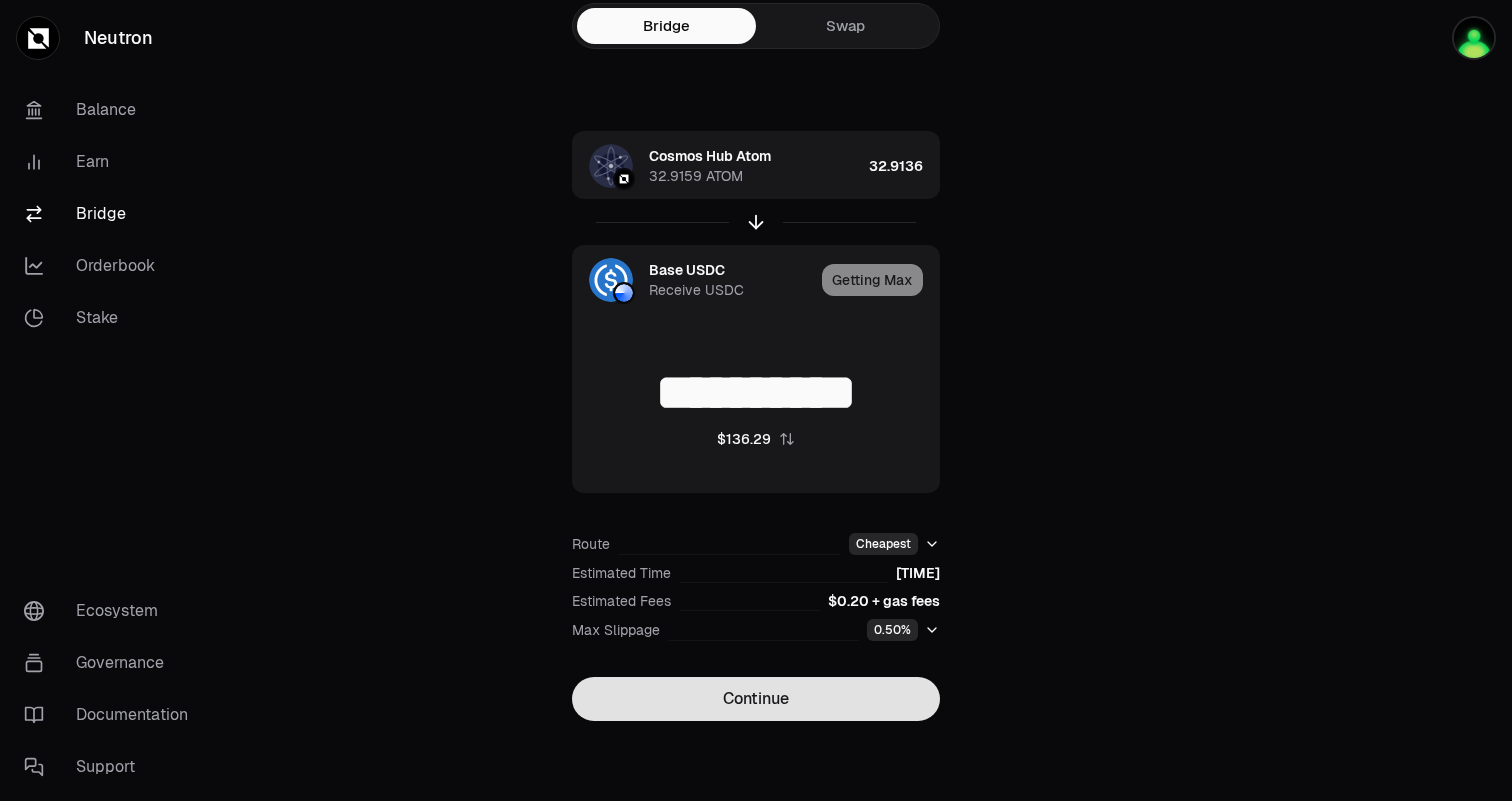 click on "Continue" at bounding box center [756, 699] 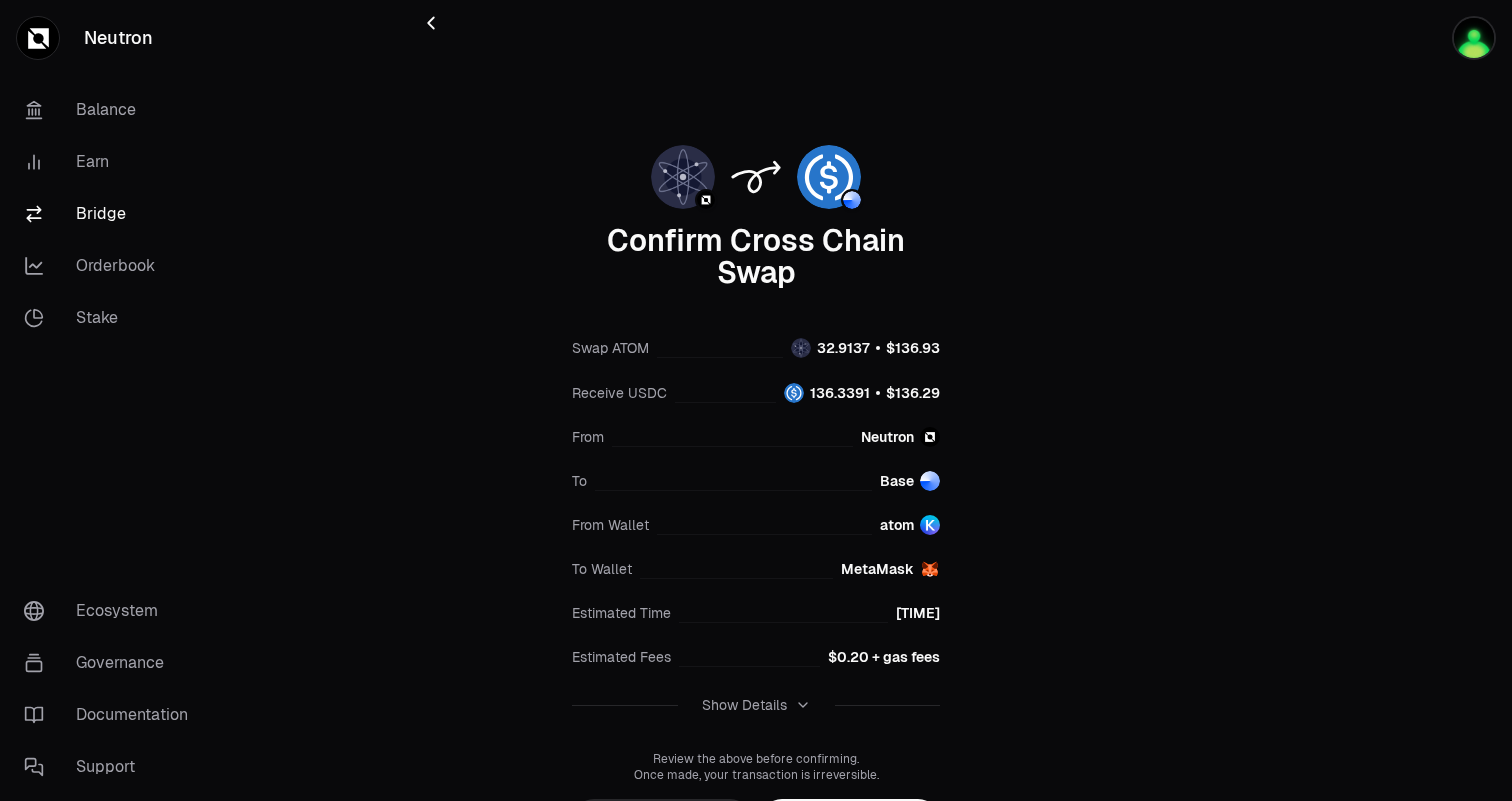 scroll, scrollTop: 105, scrollLeft: 0, axis: vertical 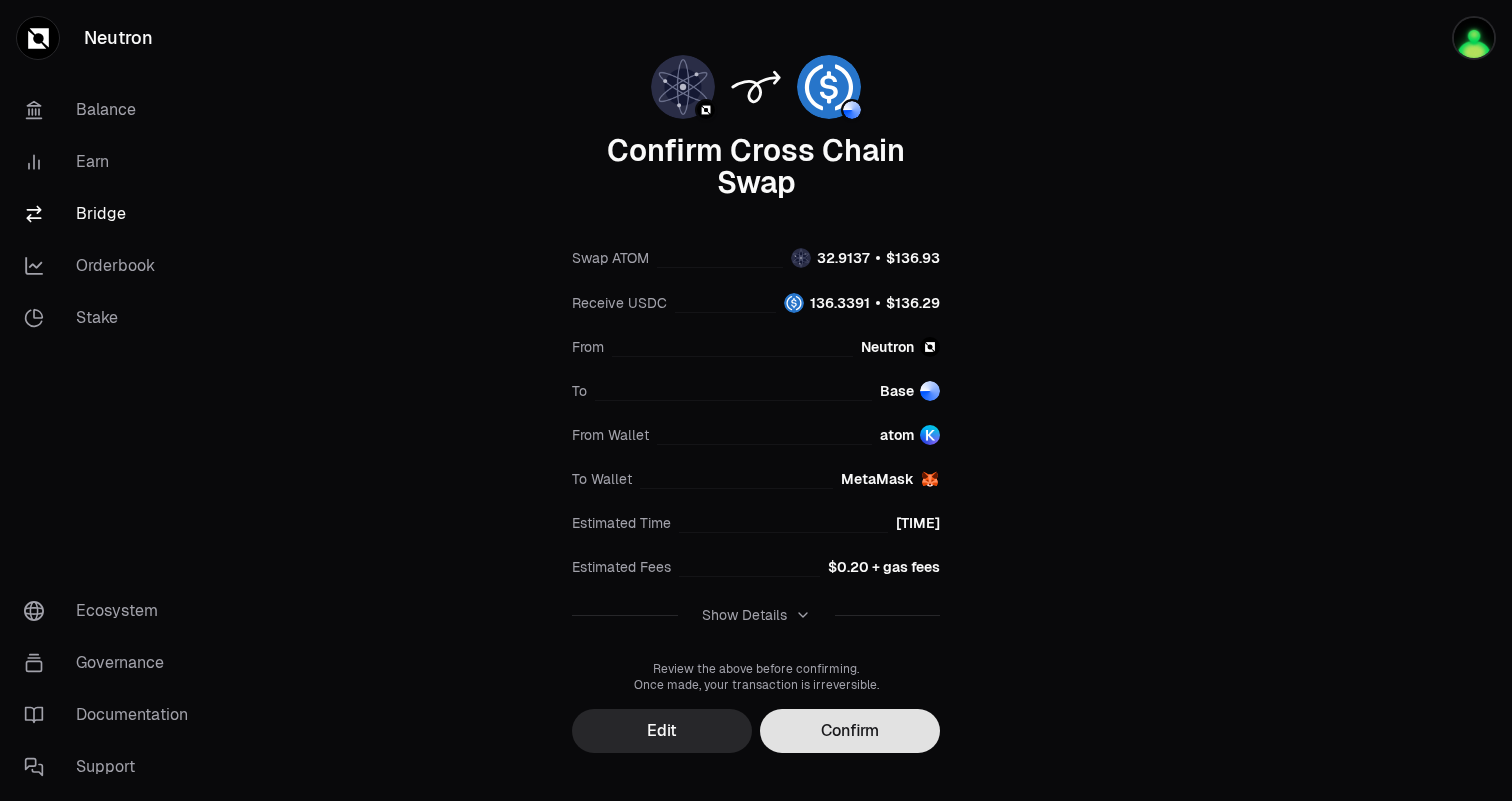 click on "Confirm" at bounding box center (850, 731) 